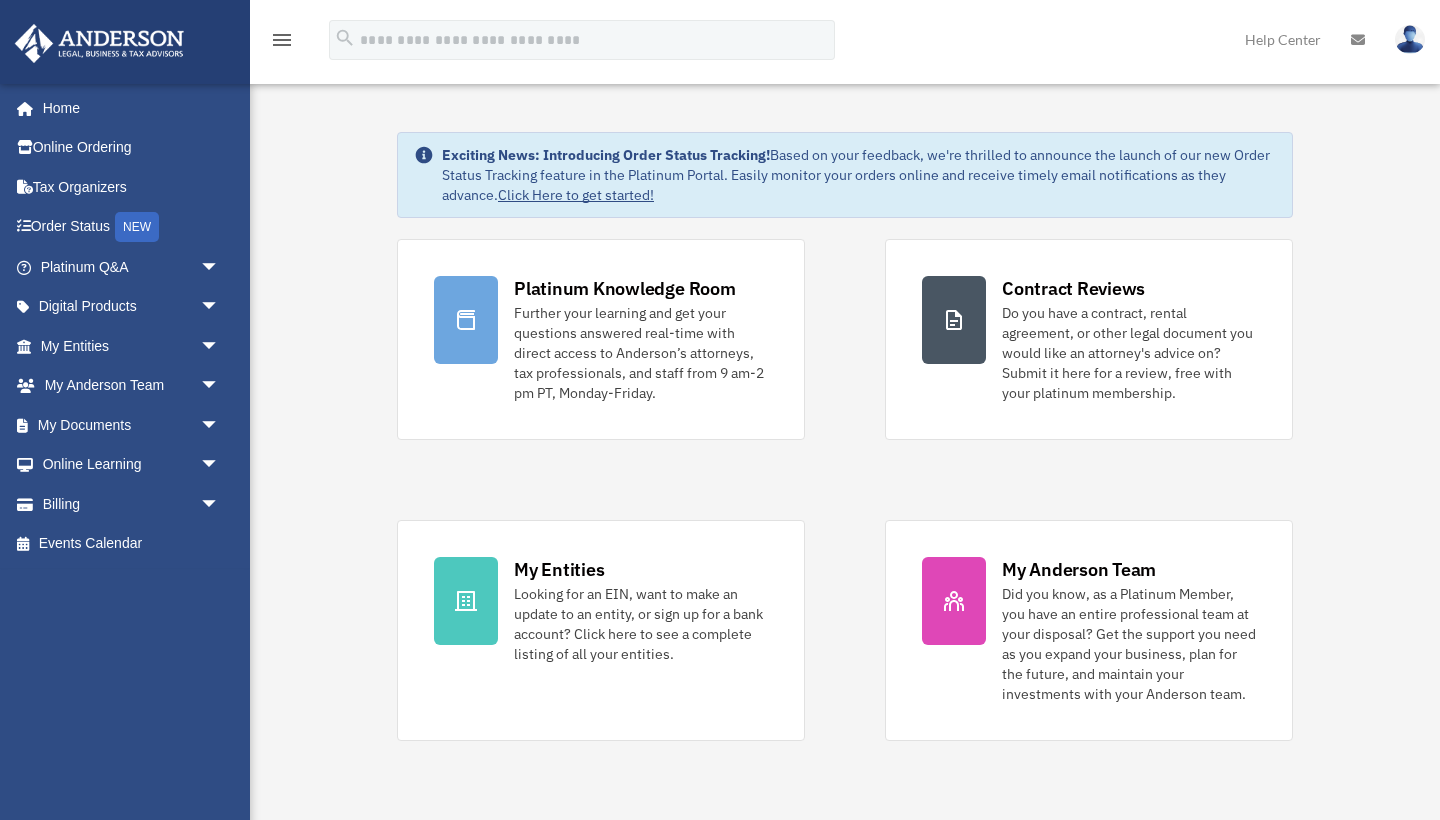 scroll, scrollTop: 0, scrollLeft: 0, axis: both 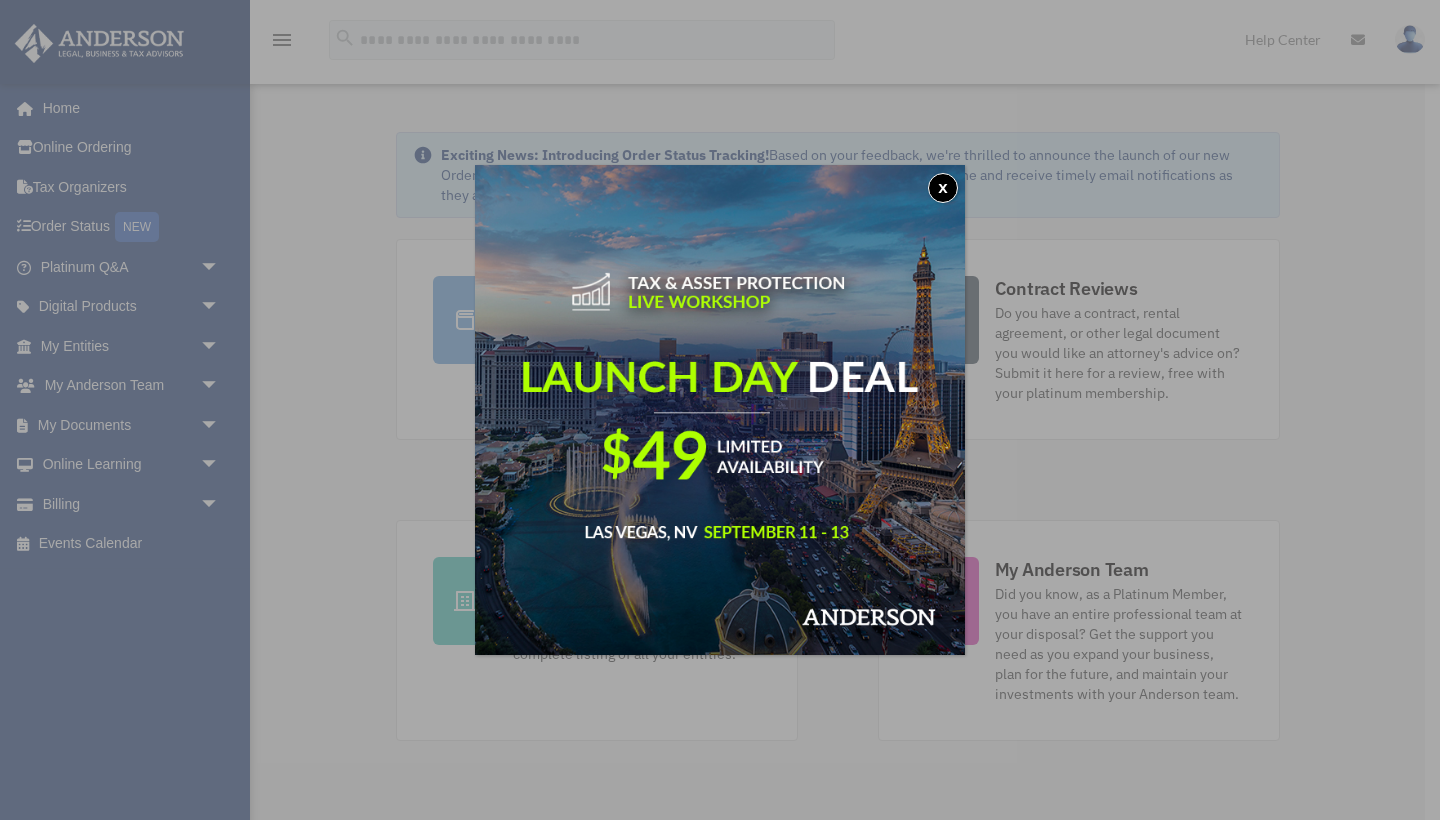 click on "x" at bounding box center (943, 188) 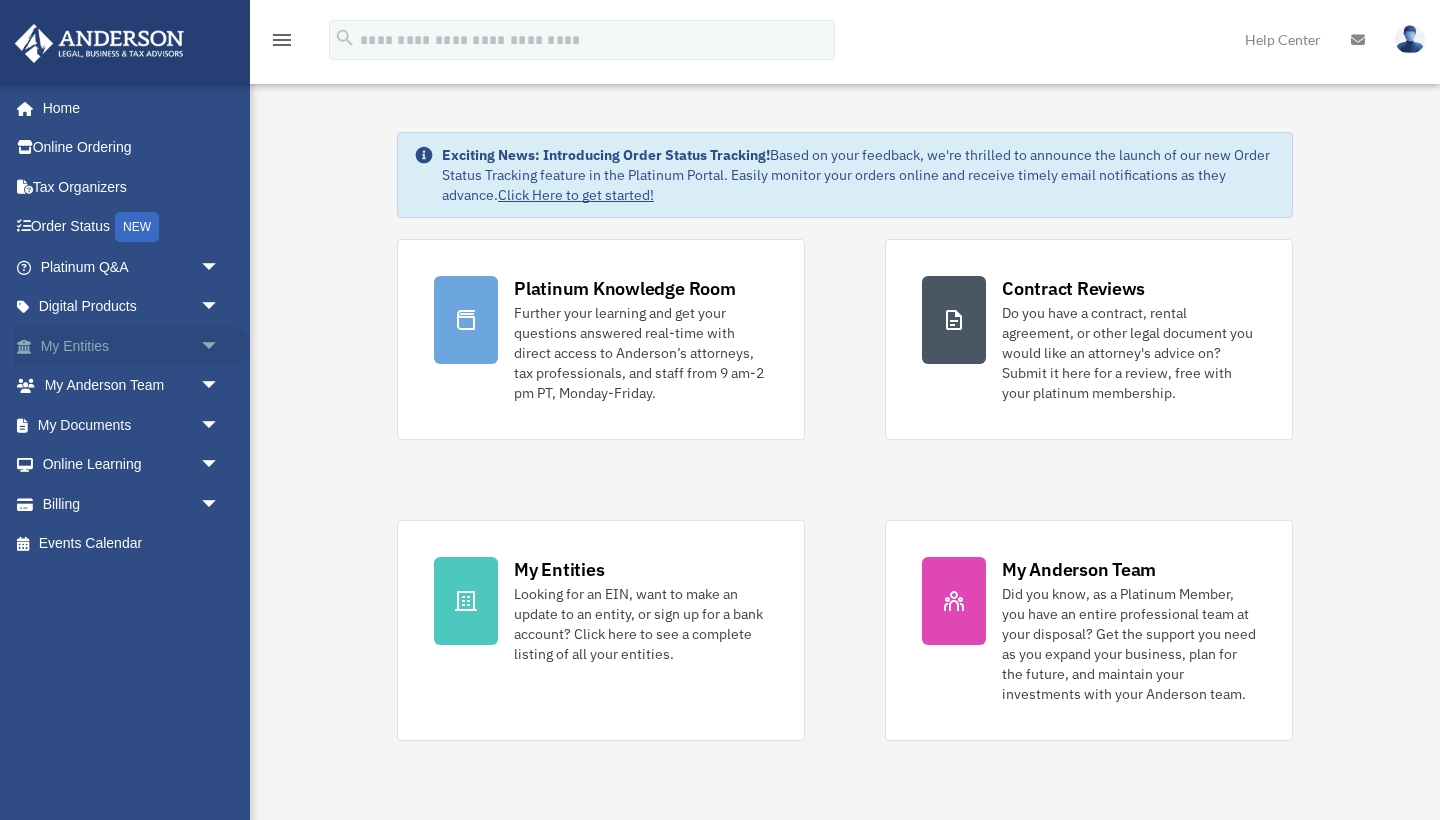 click on "My Entities arrow_drop_down" at bounding box center (132, 346) 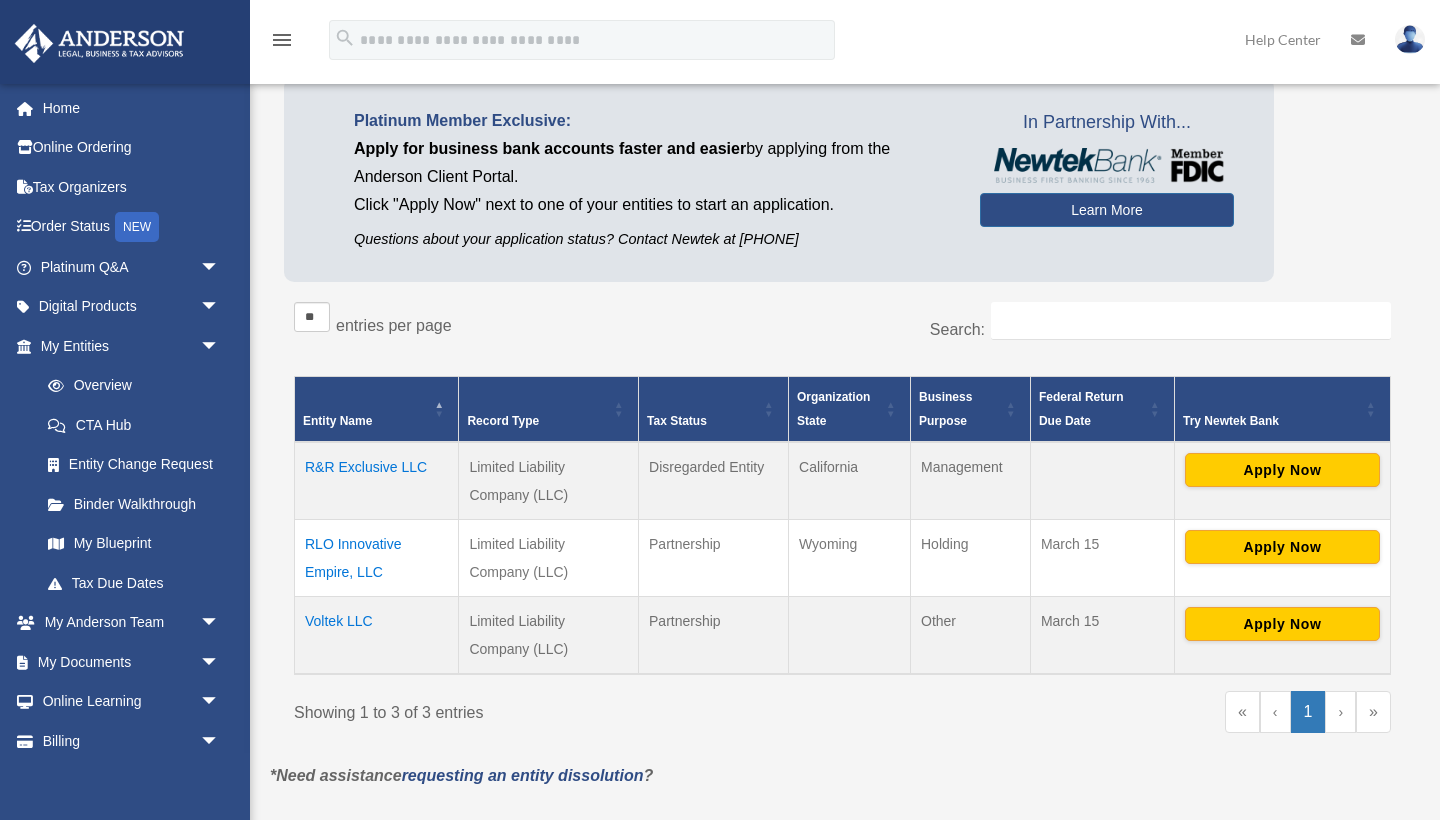 scroll, scrollTop: 123, scrollLeft: 0, axis: vertical 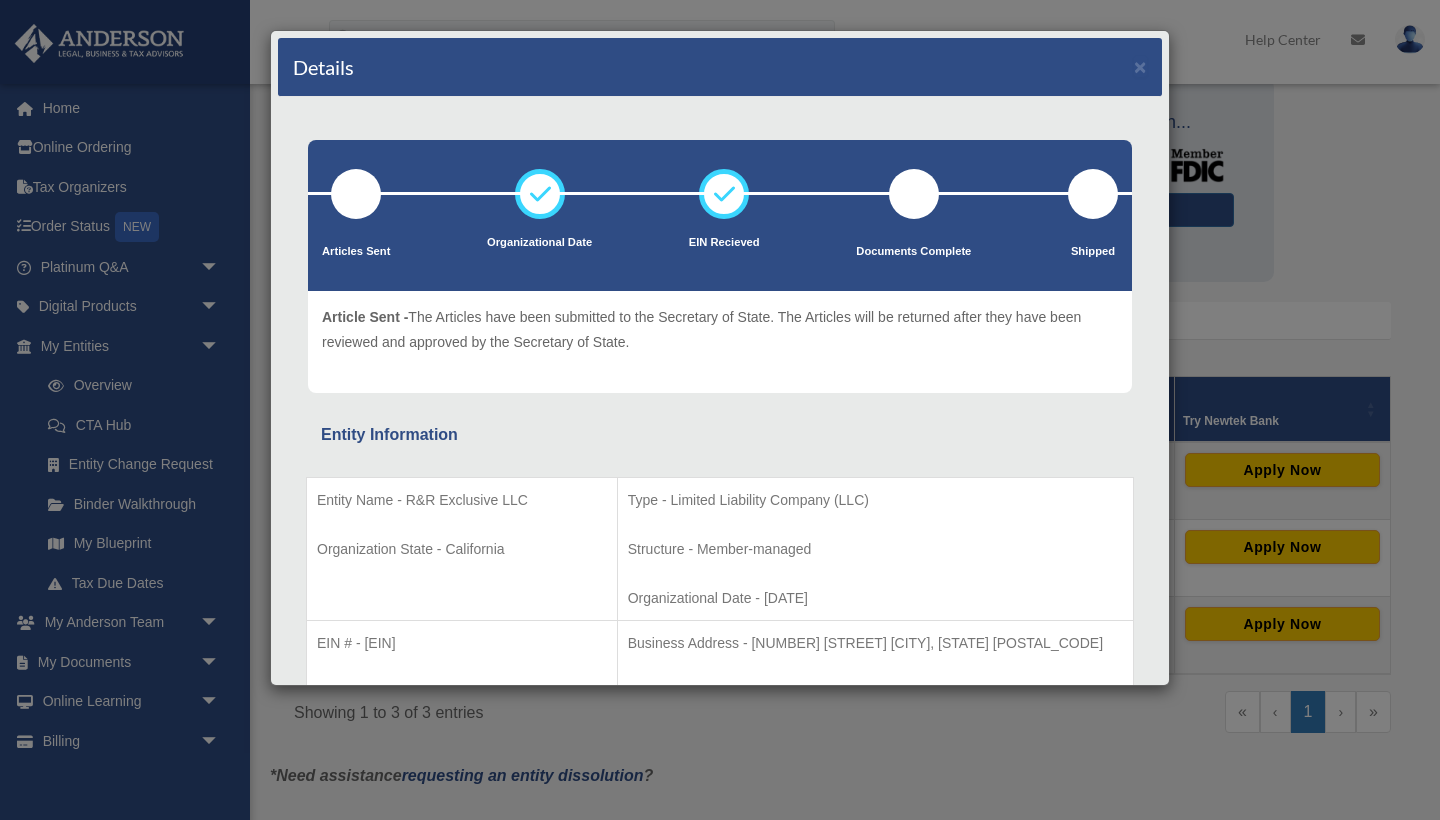 click on "Details
×" at bounding box center (720, 67) 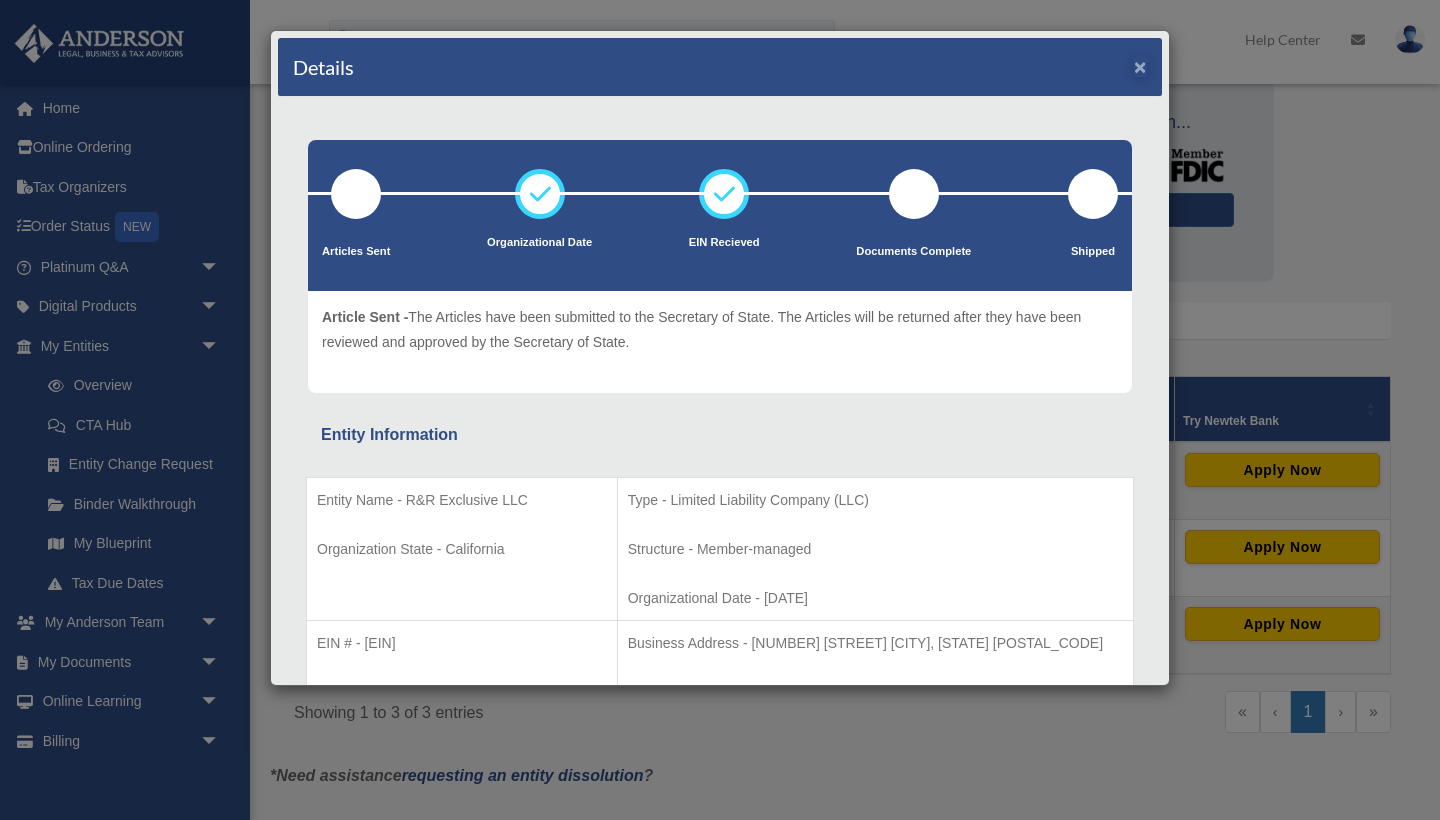 click on "×" at bounding box center (1140, 66) 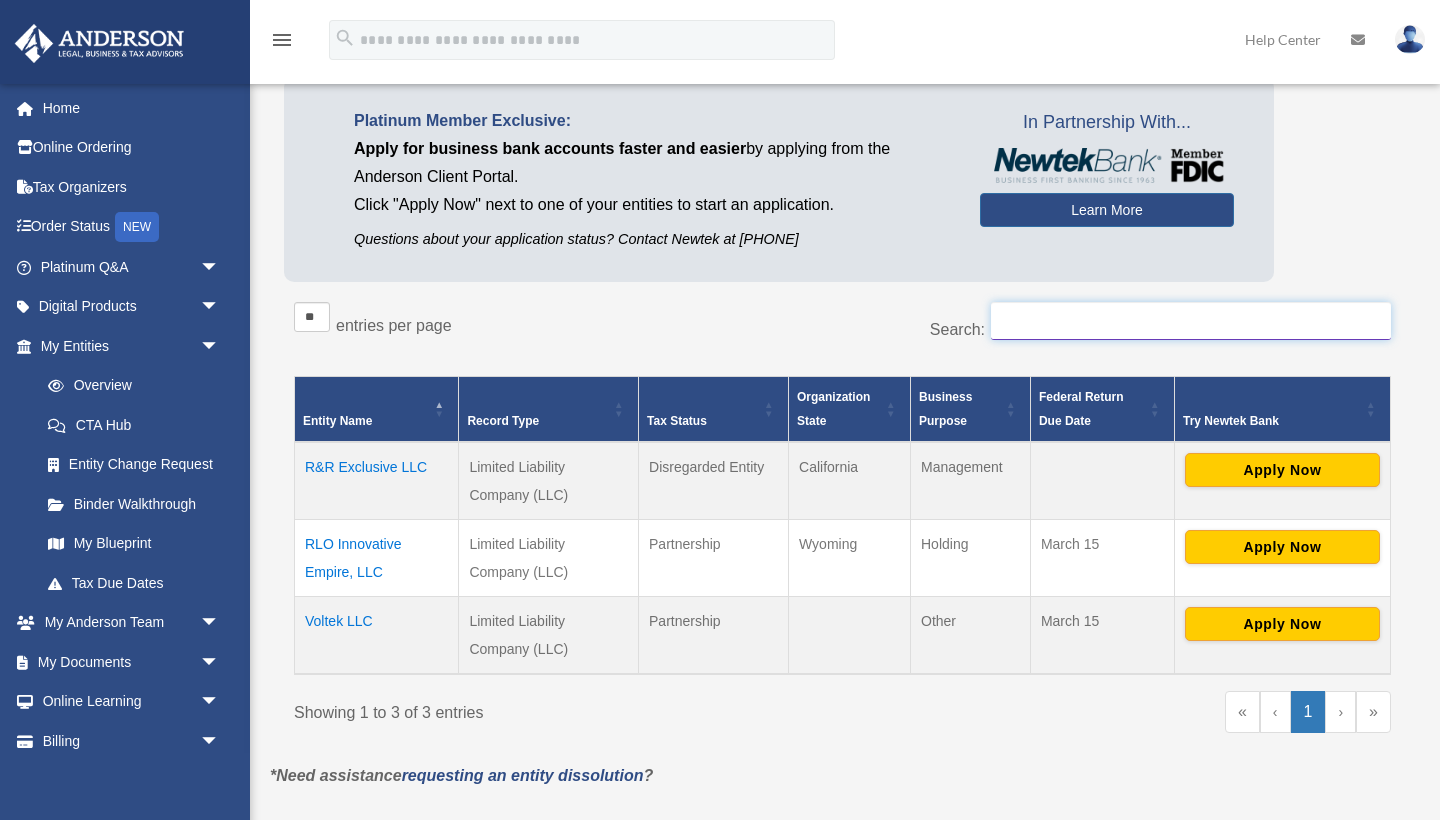 click on "Search:" at bounding box center [1191, 321] 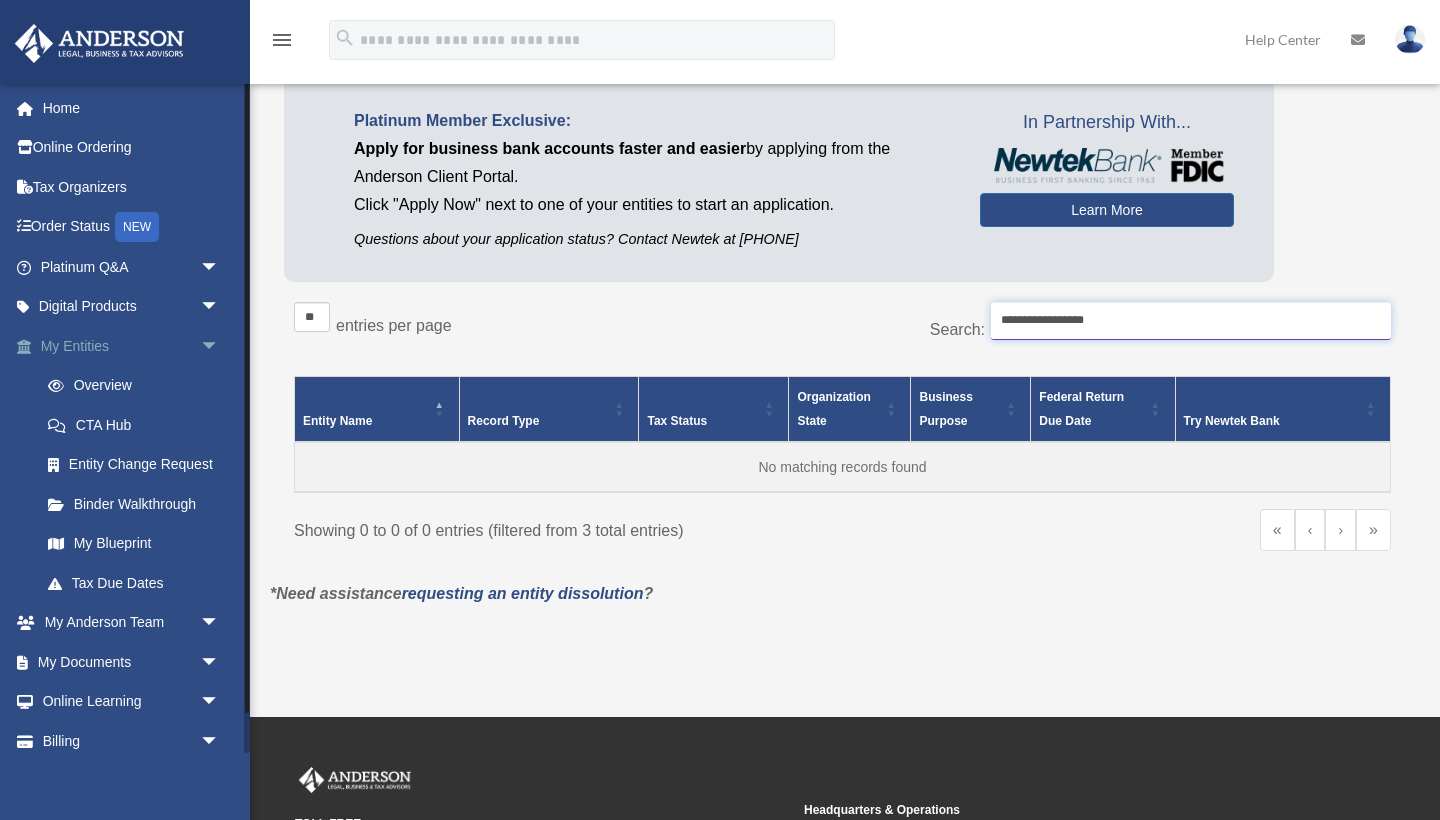 type on "**********" 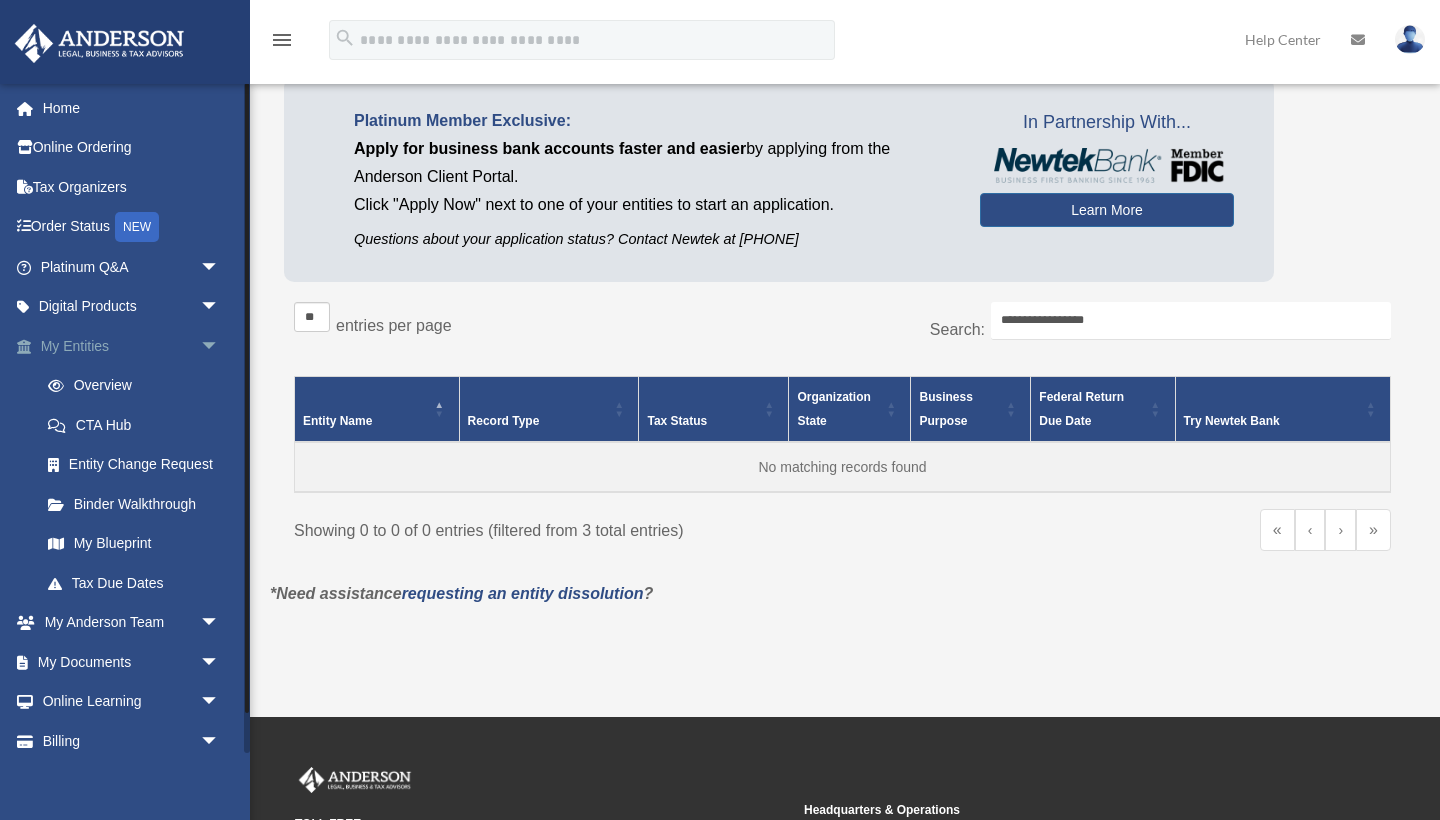 click on "My Entities arrow_drop_down" at bounding box center (132, 346) 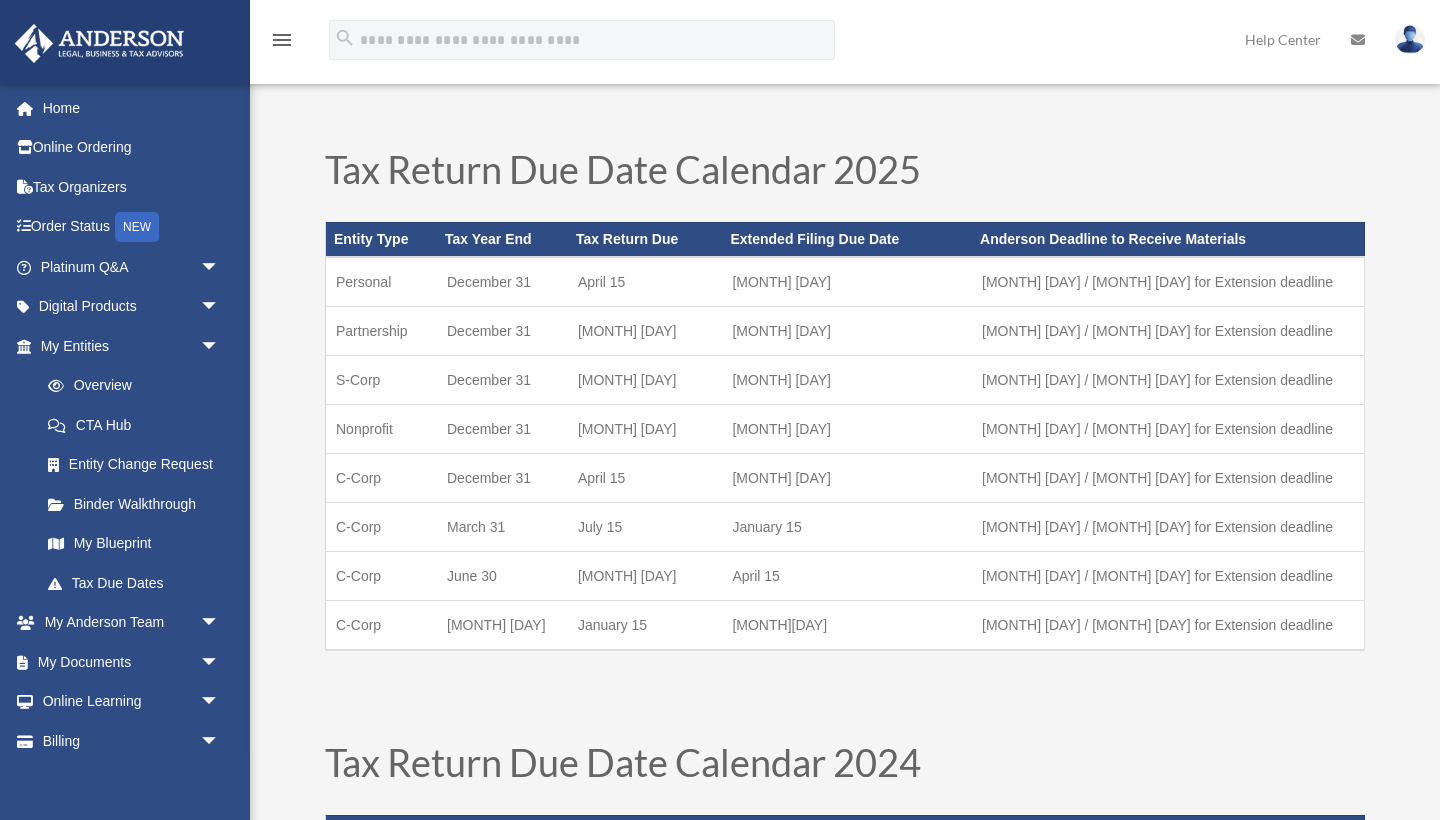 scroll, scrollTop: 0, scrollLeft: 0, axis: both 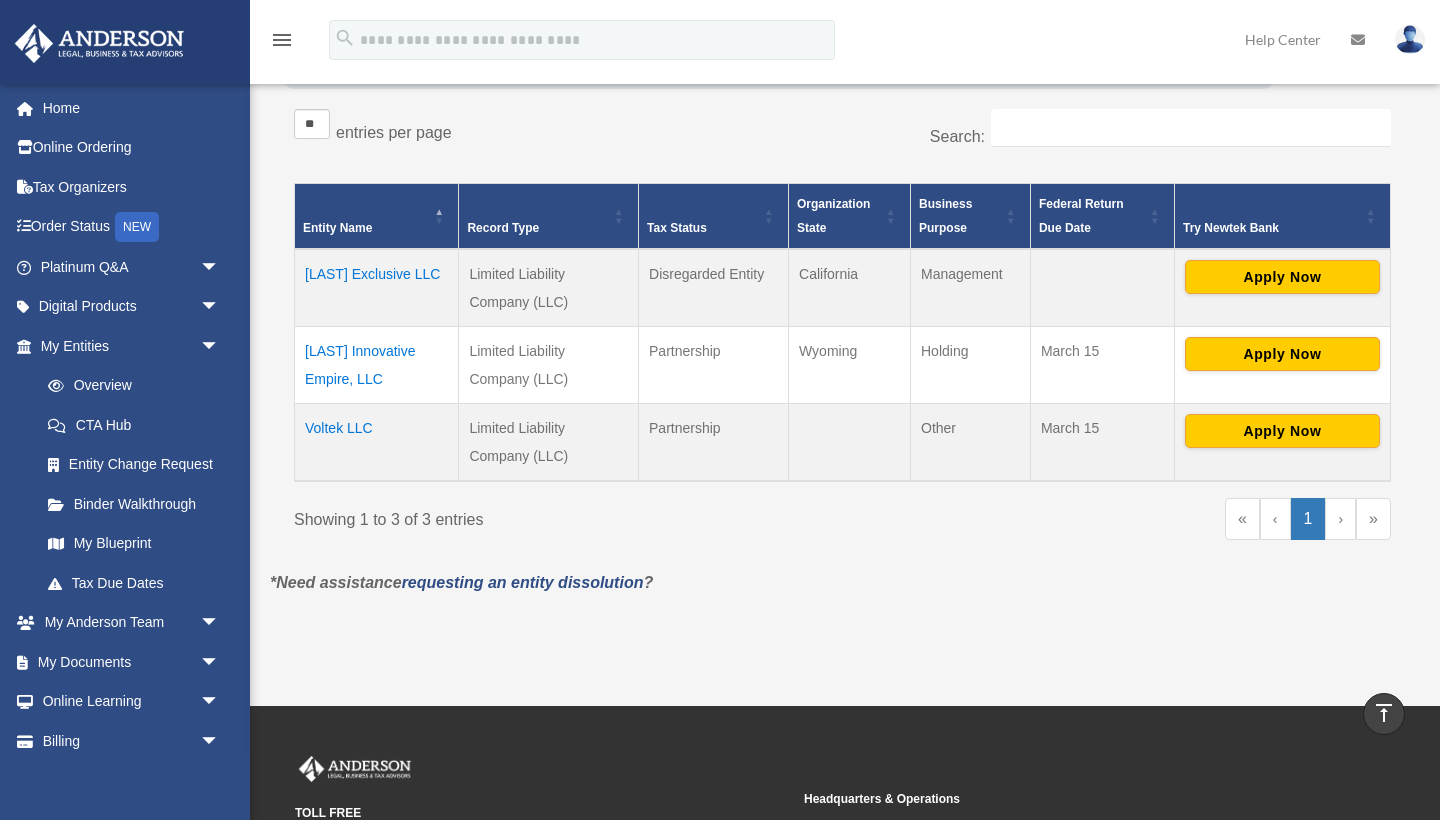 click on "R&R Exclusive LLC" at bounding box center (377, 288) 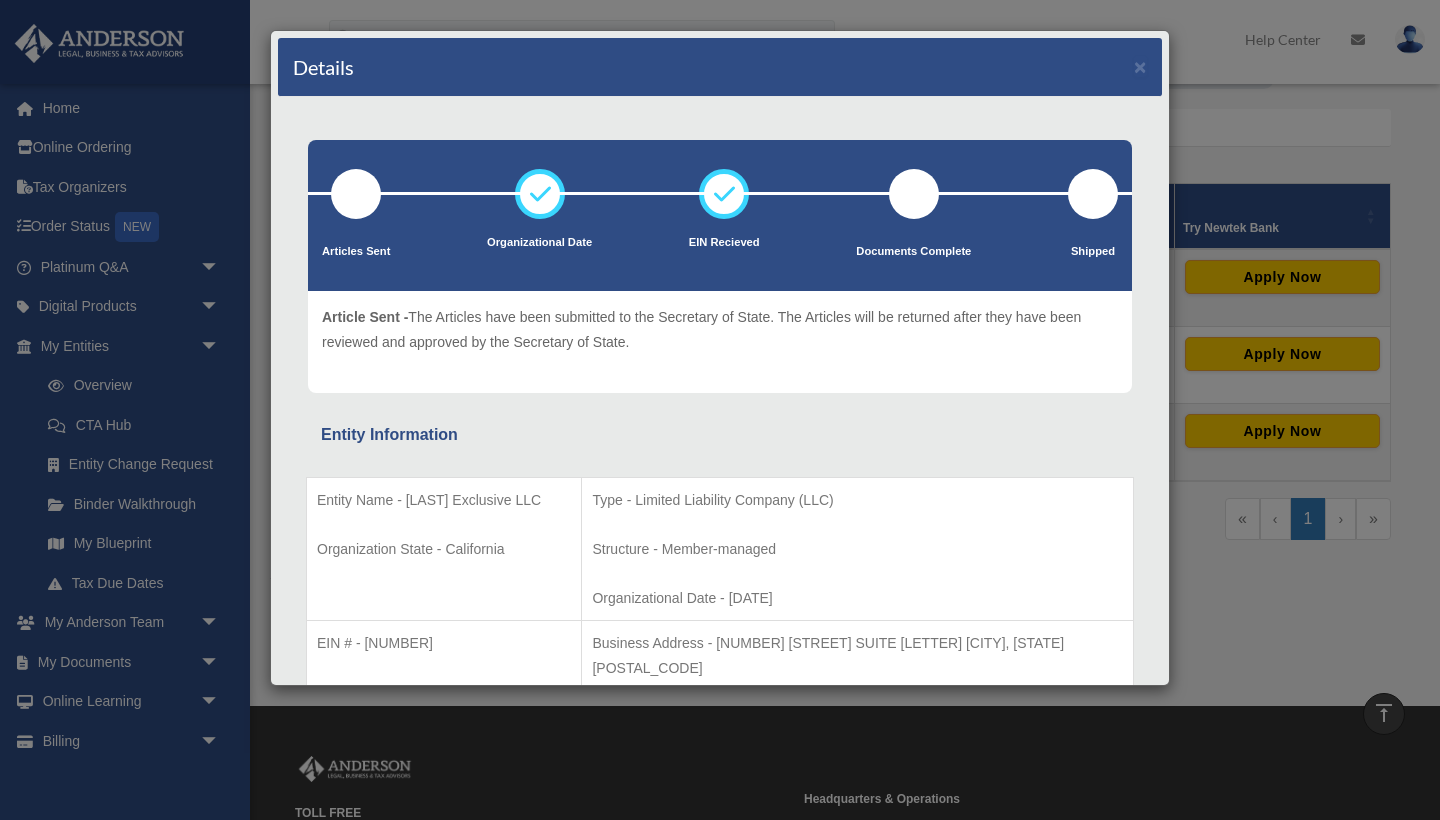 scroll, scrollTop: 0, scrollLeft: 0, axis: both 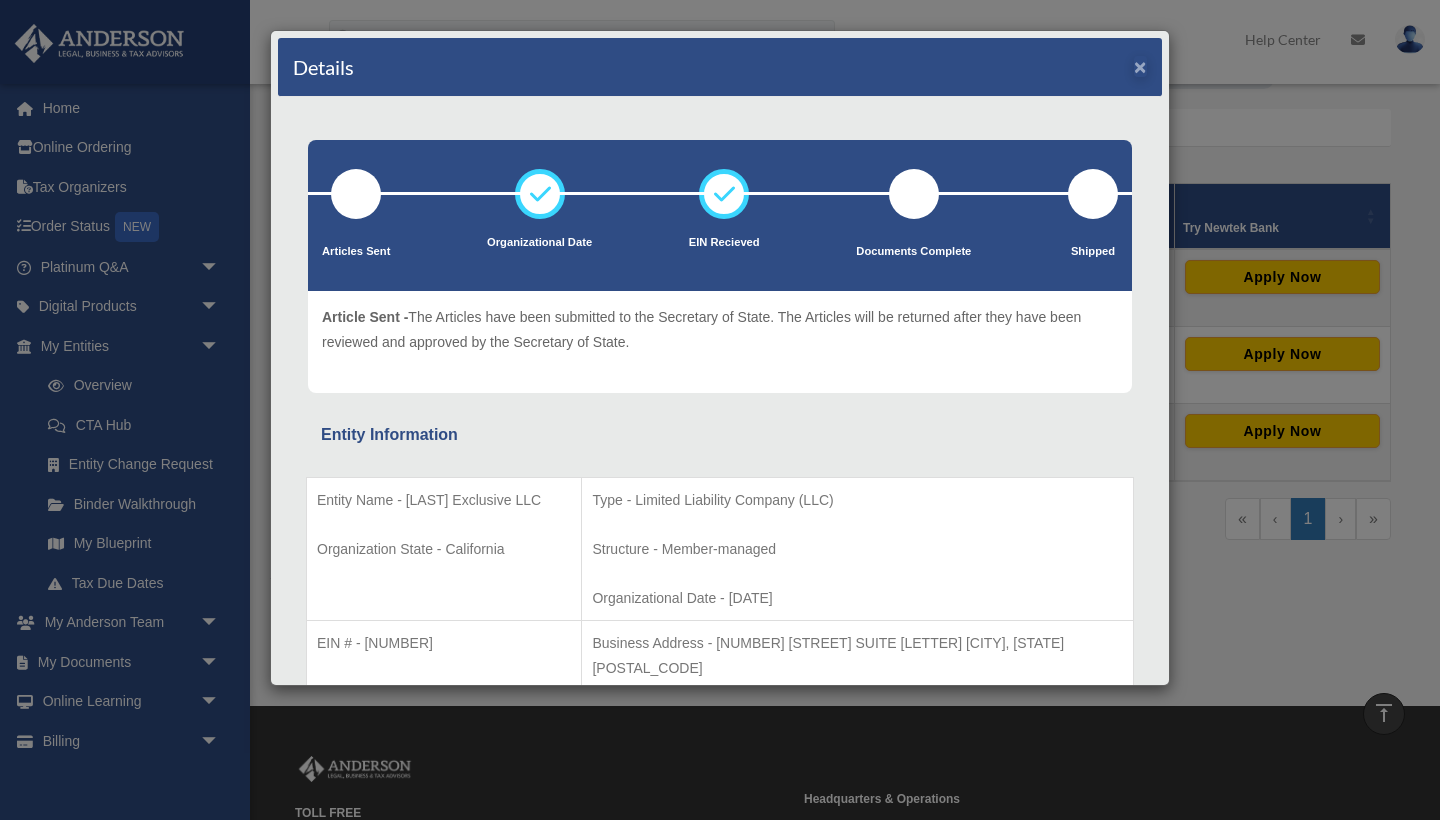 click on "×" at bounding box center [1140, 66] 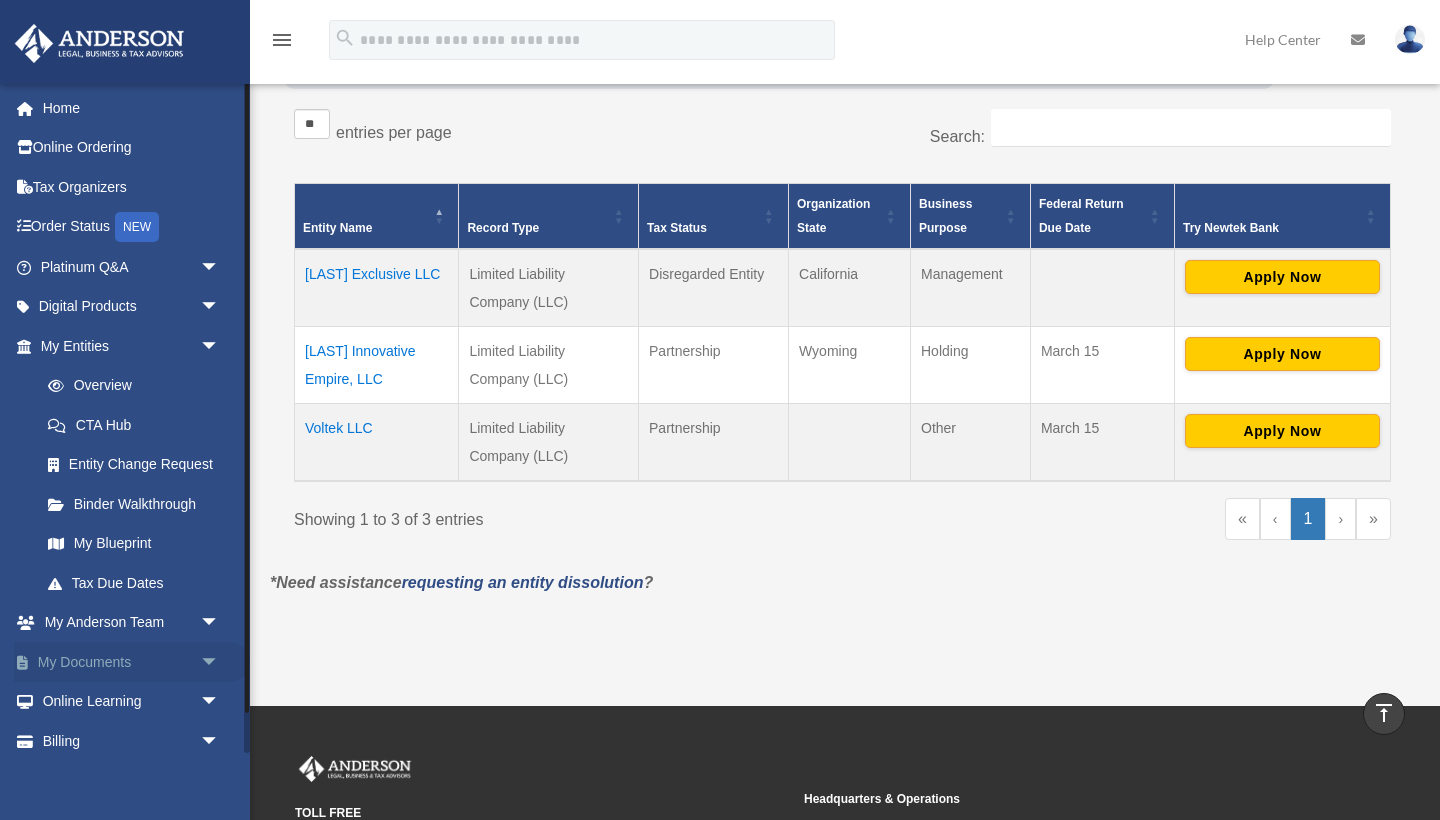 click on "My Documents arrow_drop_down" at bounding box center (132, 662) 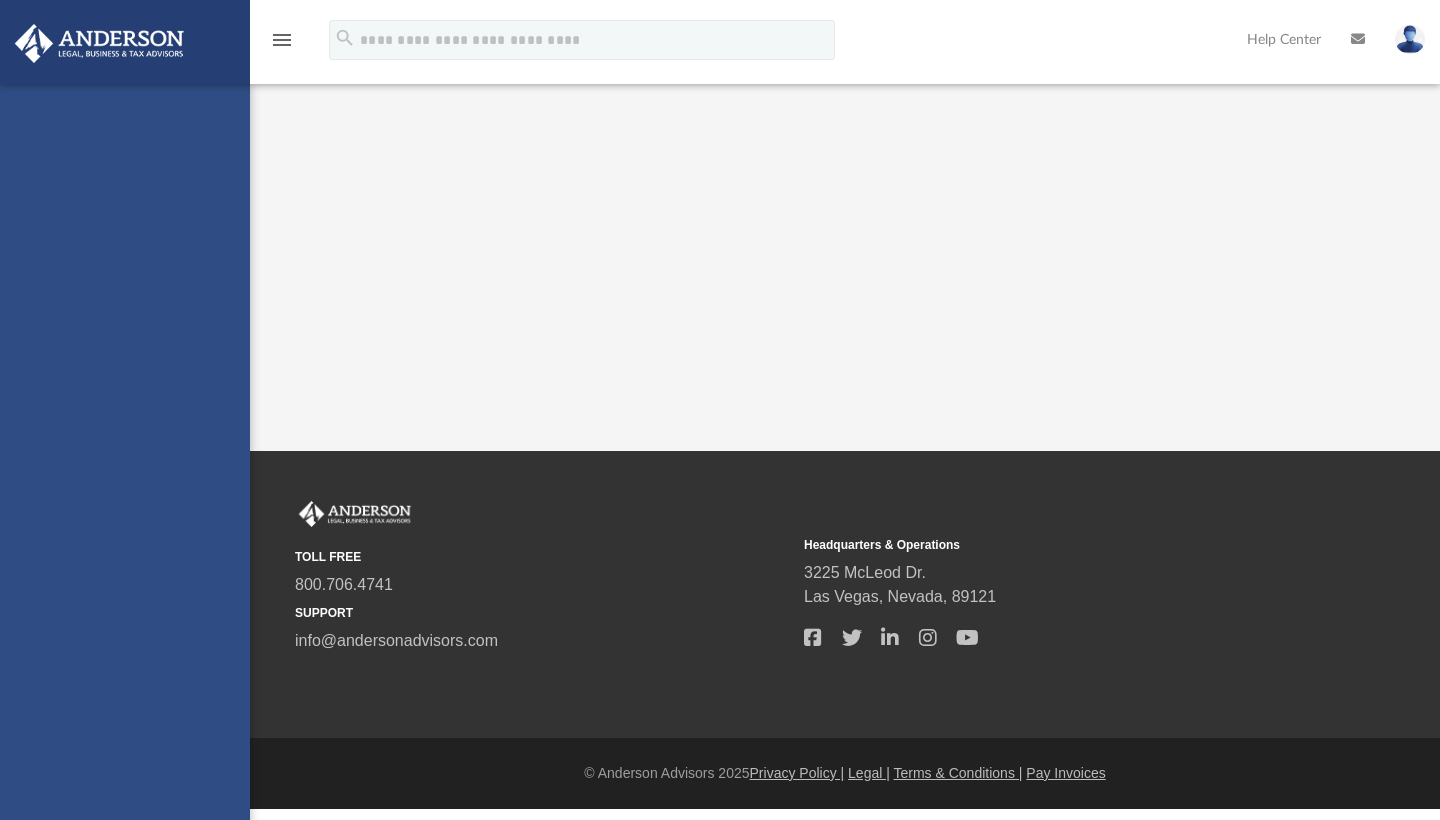 scroll, scrollTop: 0, scrollLeft: 0, axis: both 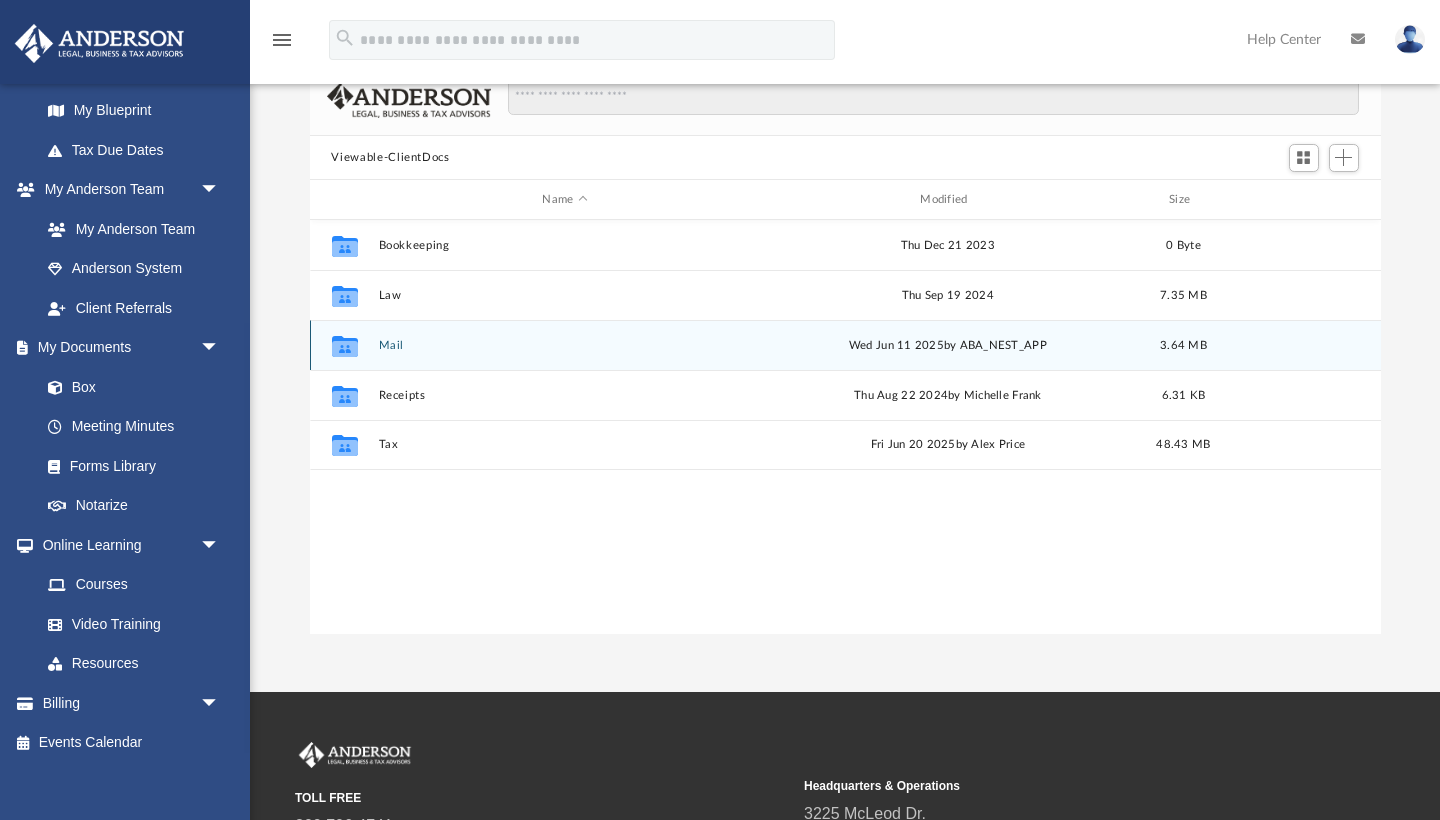 click on "Mail" at bounding box center [565, 345] 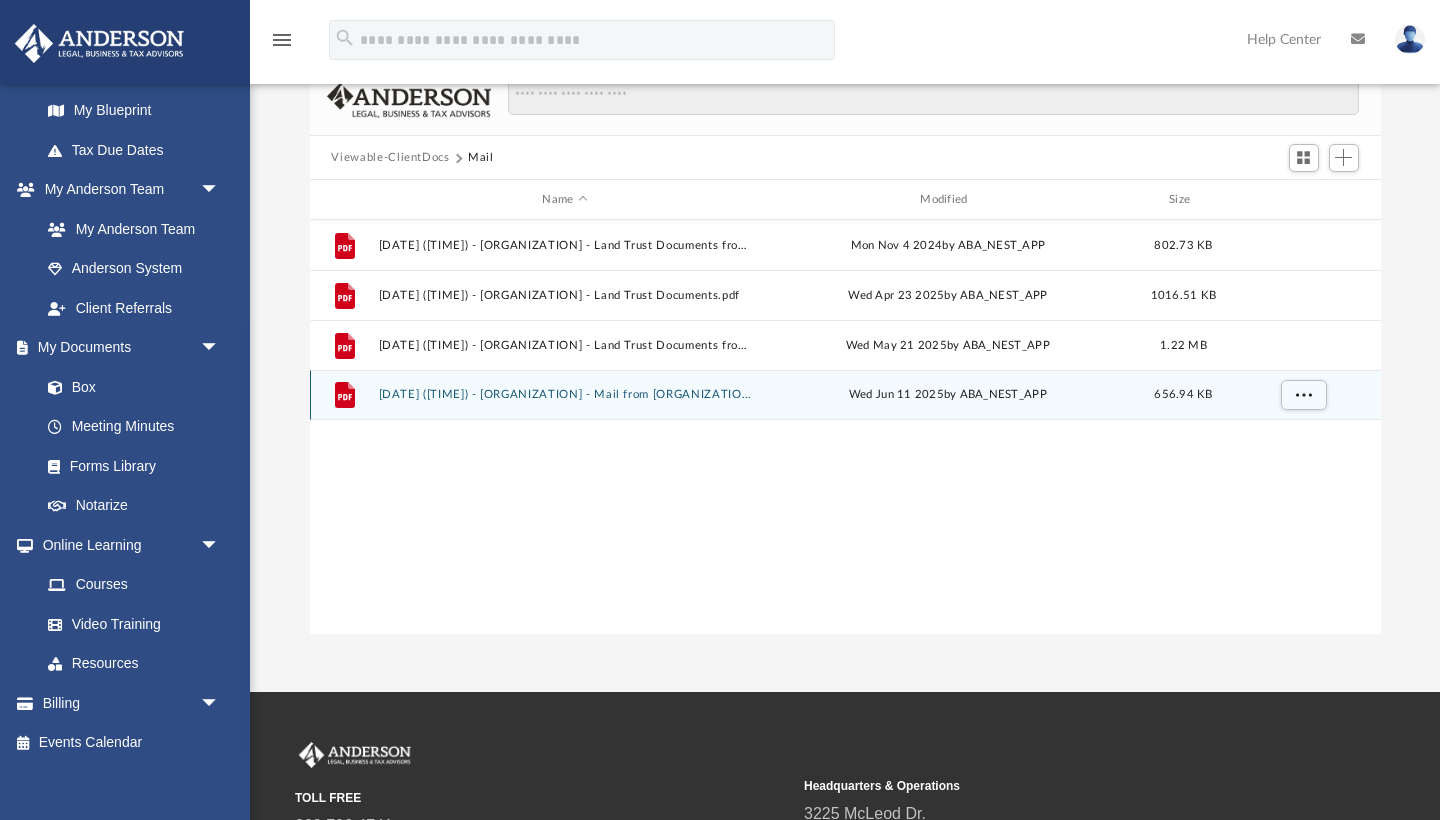 click on "2025.06.11 (14:48:21) - RLO Innovative Empire, LLC - Mail from Continental Service Group, LLC.pdf" at bounding box center (565, 395) 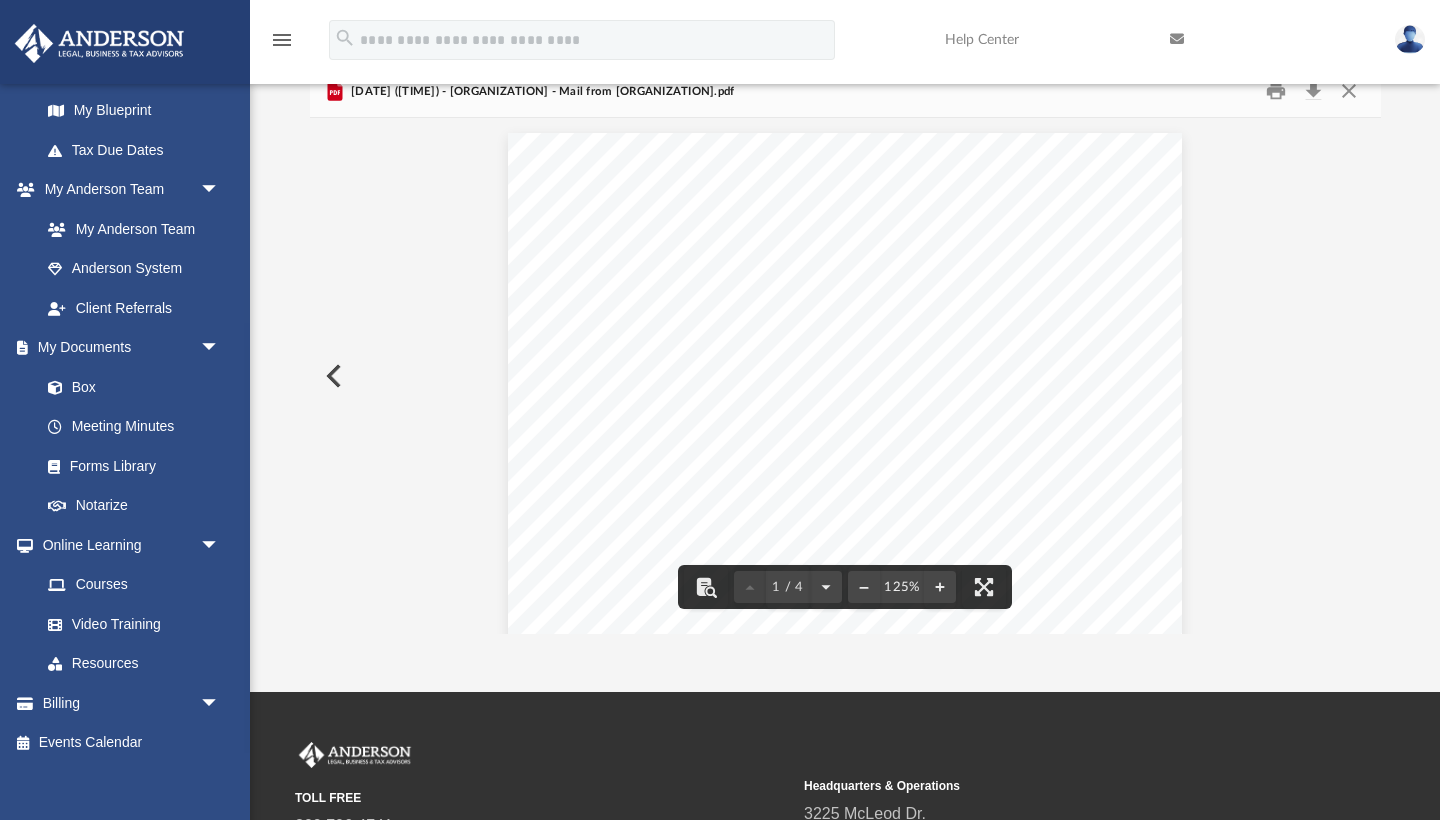scroll, scrollTop: -45, scrollLeft: 0, axis: vertical 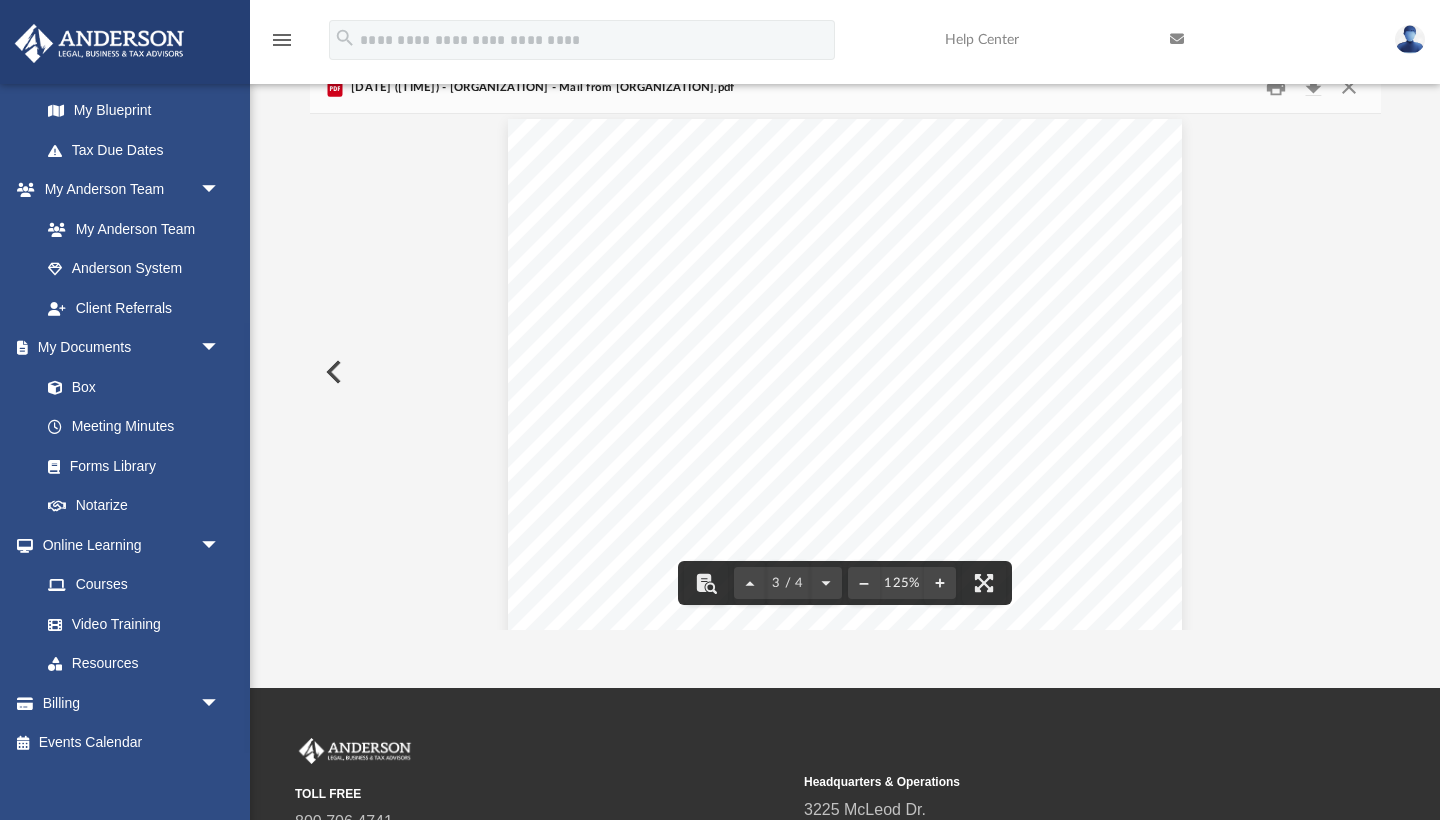 click at bounding box center (845, 562) 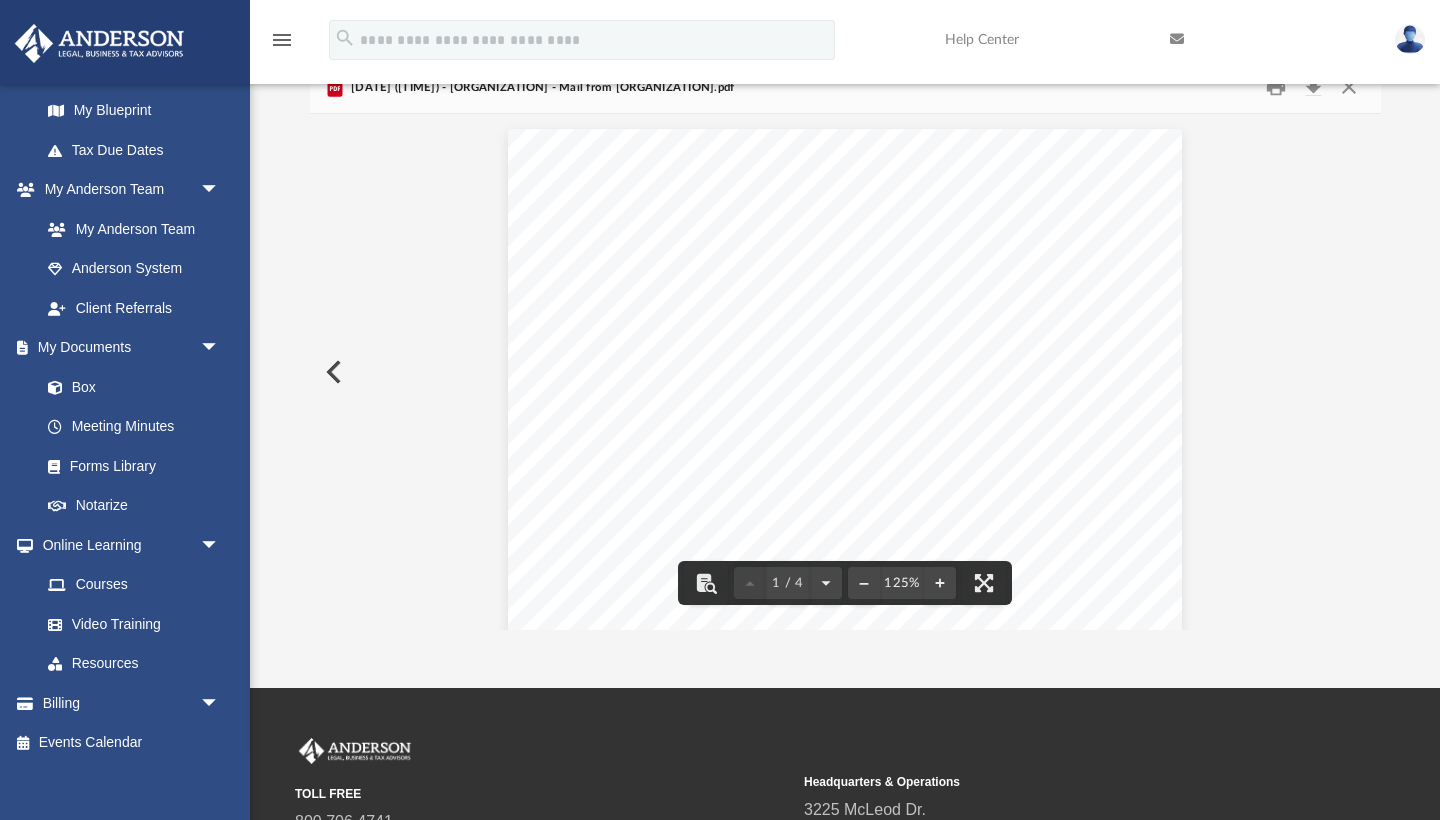 scroll, scrollTop: 0, scrollLeft: 0, axis: both 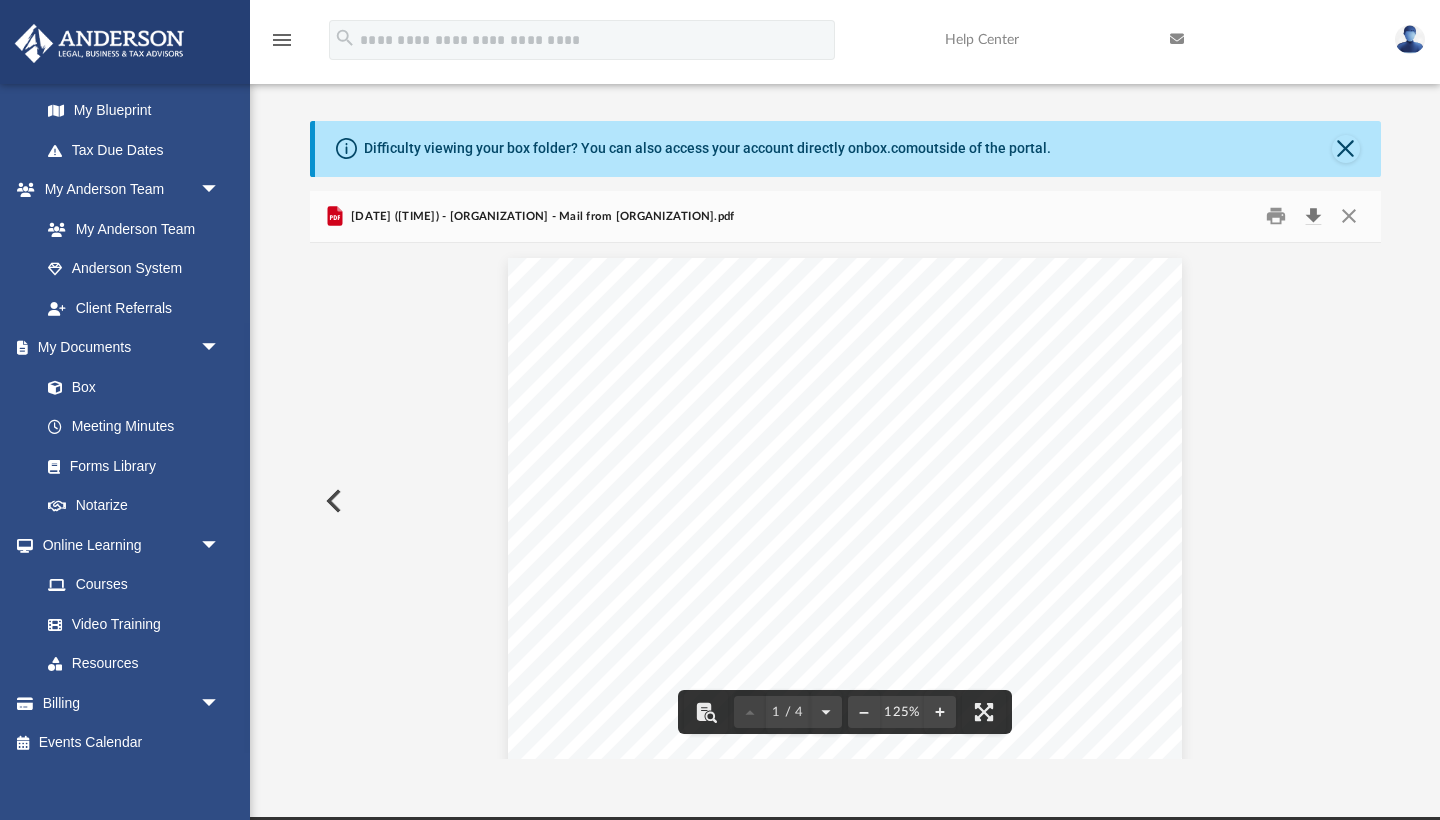 click at bounding box center (1314, 216) 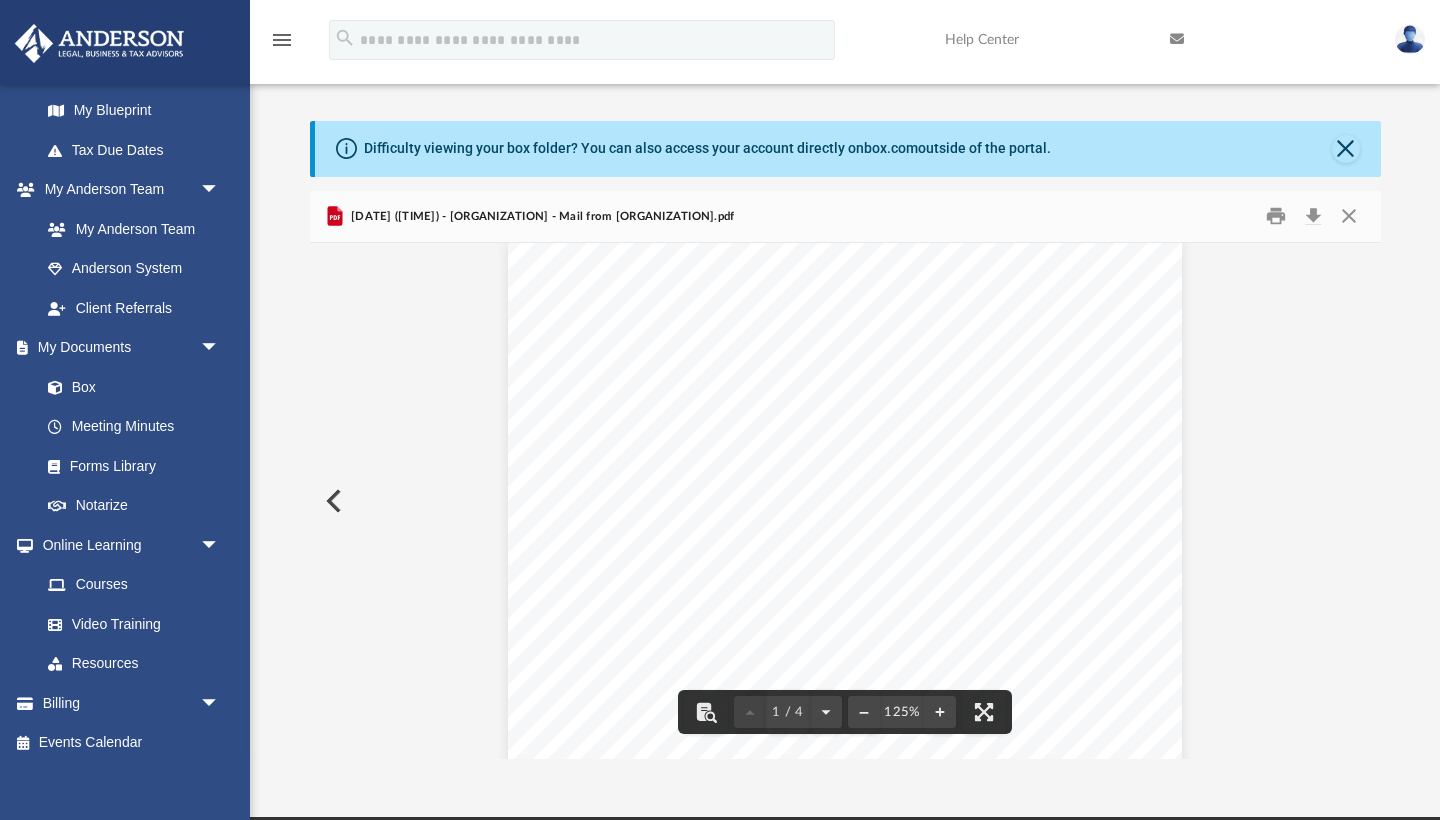 scroll, scrollTop: 17, scrollLeft: 0, axis: vertical 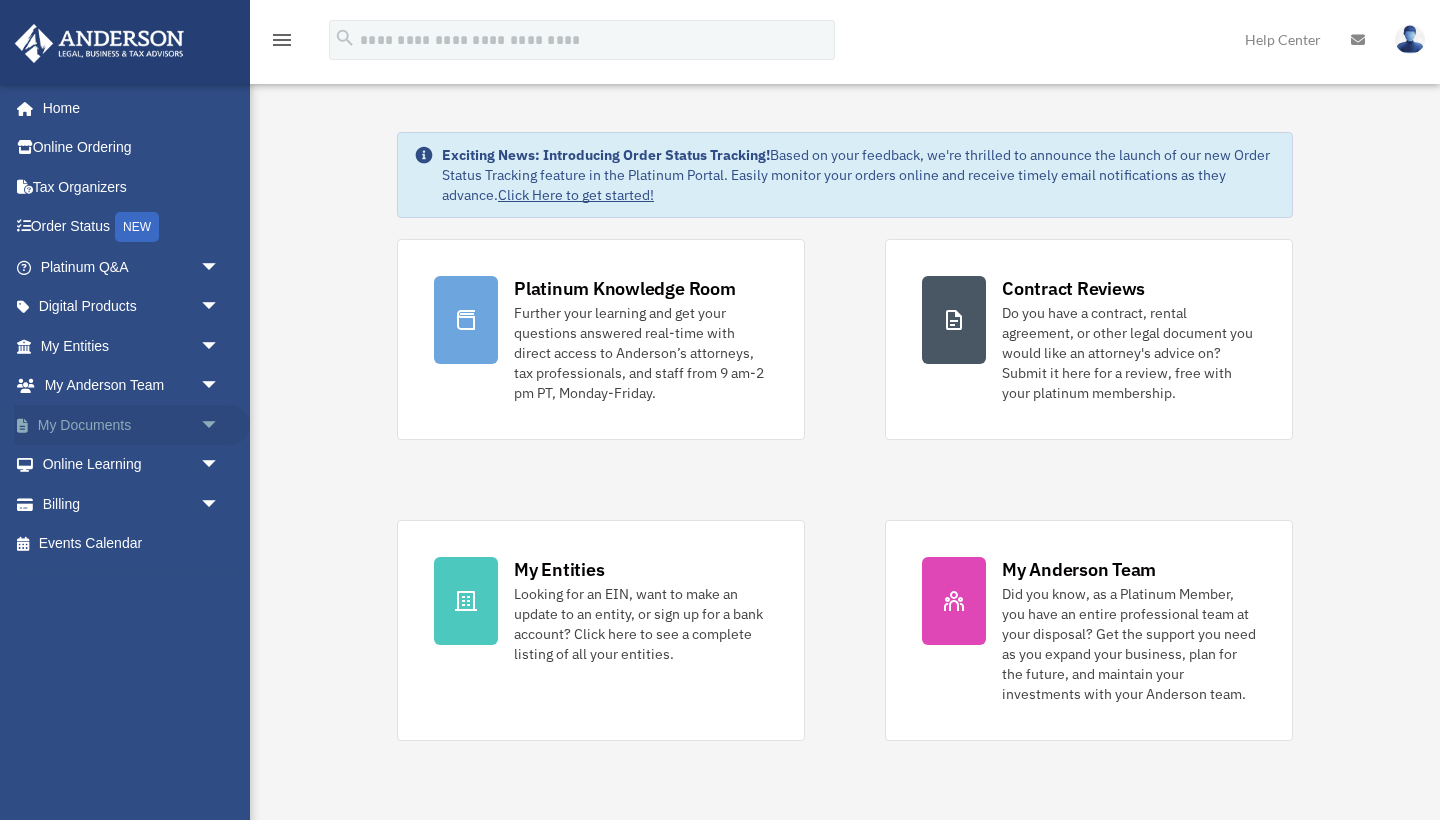 click on "My Documents arrow_drop_down" at bounding box center (132, 425) 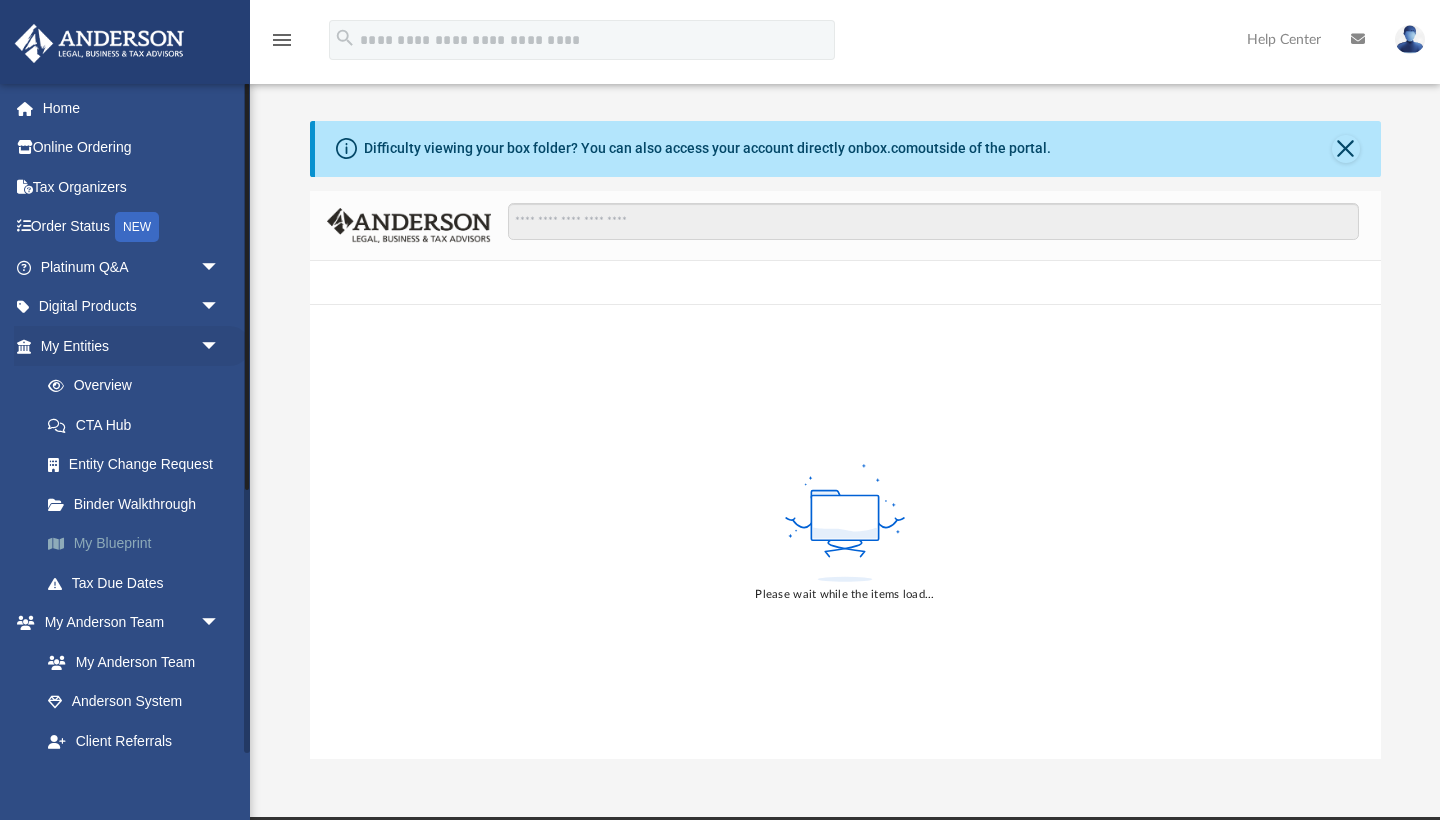 scroll, scrollTop: 0, scrollLeft: 0, axis: both 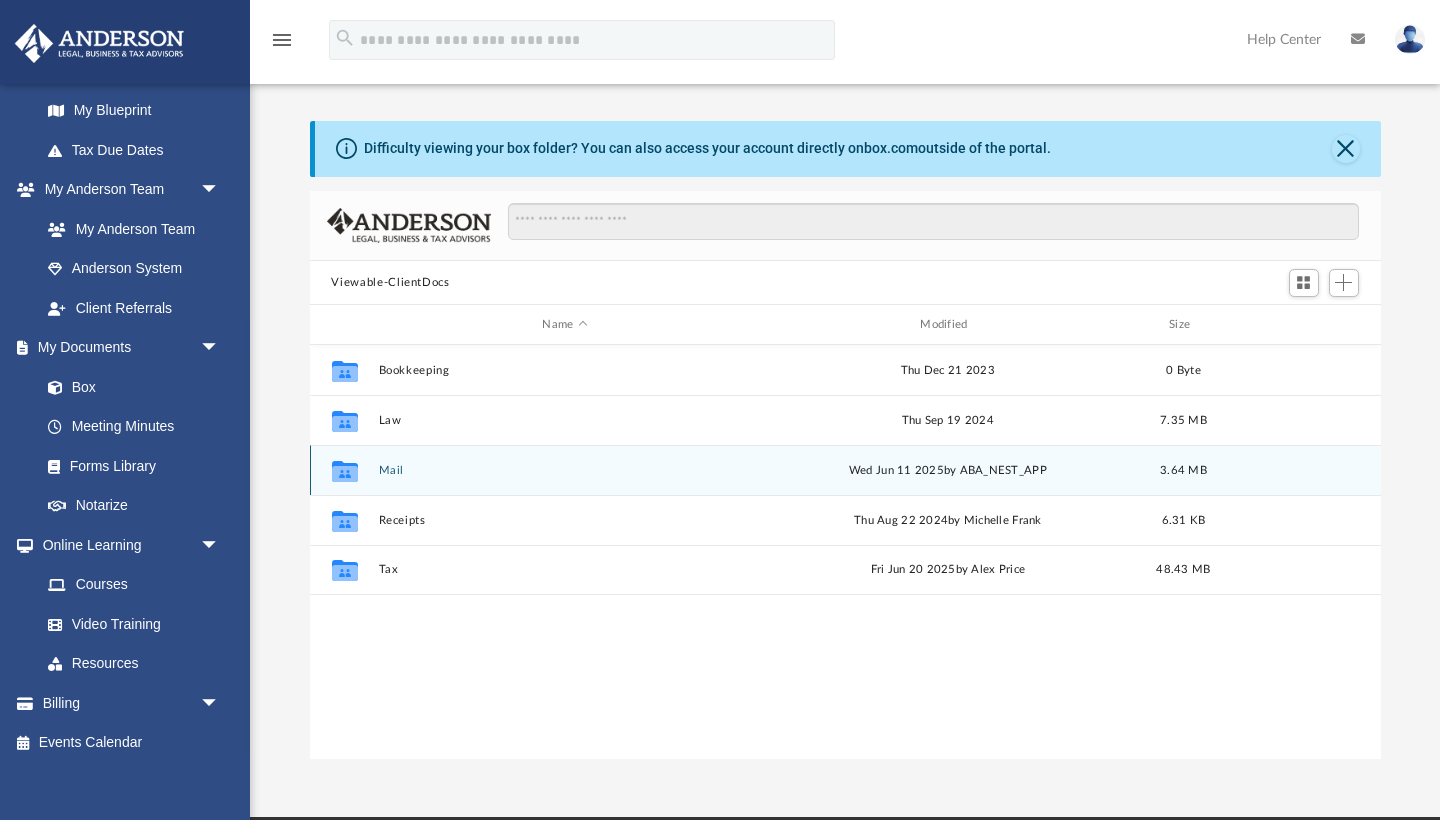 click on "Mail" at bounding box center (565, 470) 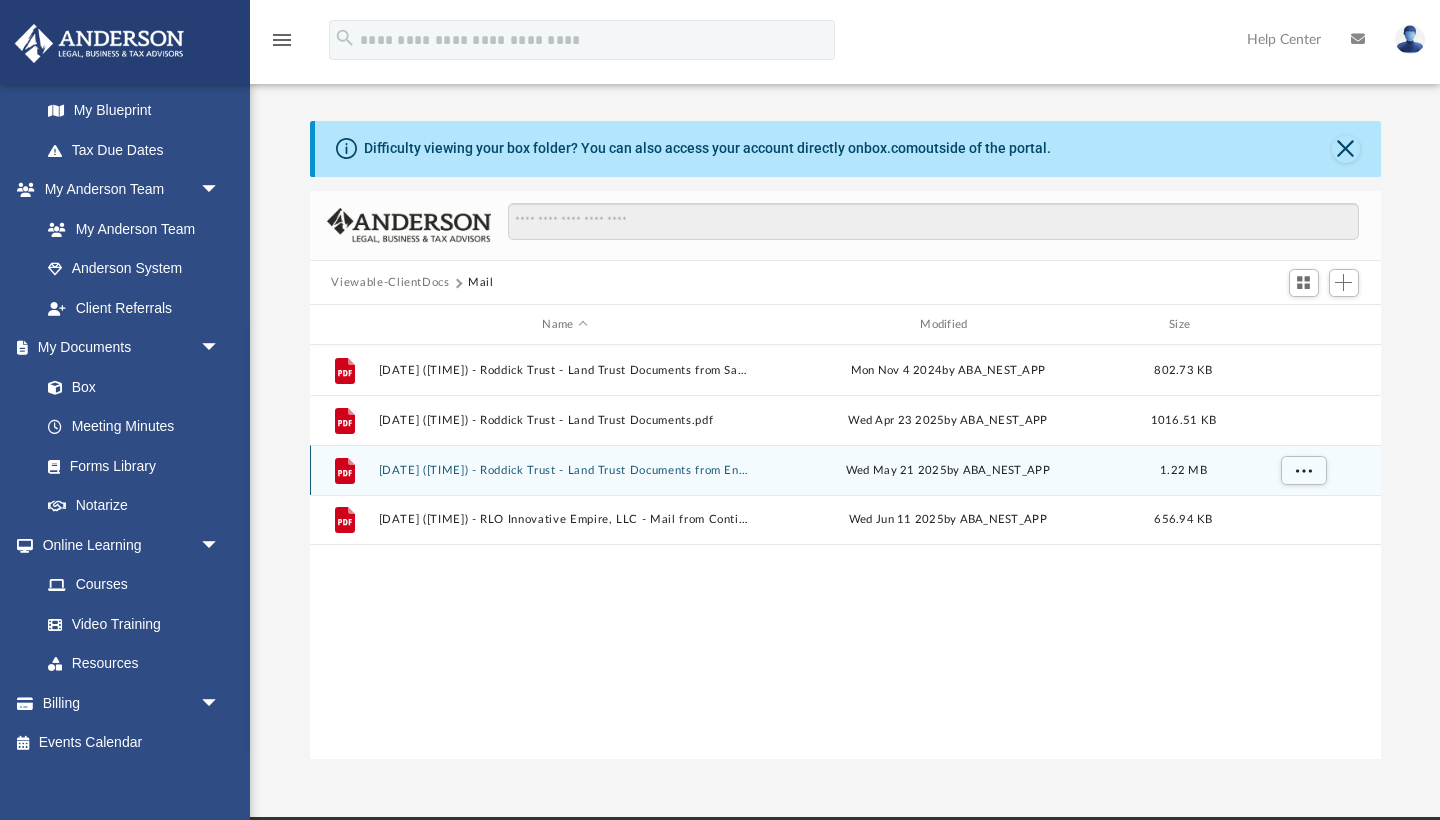 click on "2025.05.21 (09:56:53) - Roddick Trust - Land Trust Documents from Ensen Mason CPA, CFA.pdf" at bounding box center [565, 470] 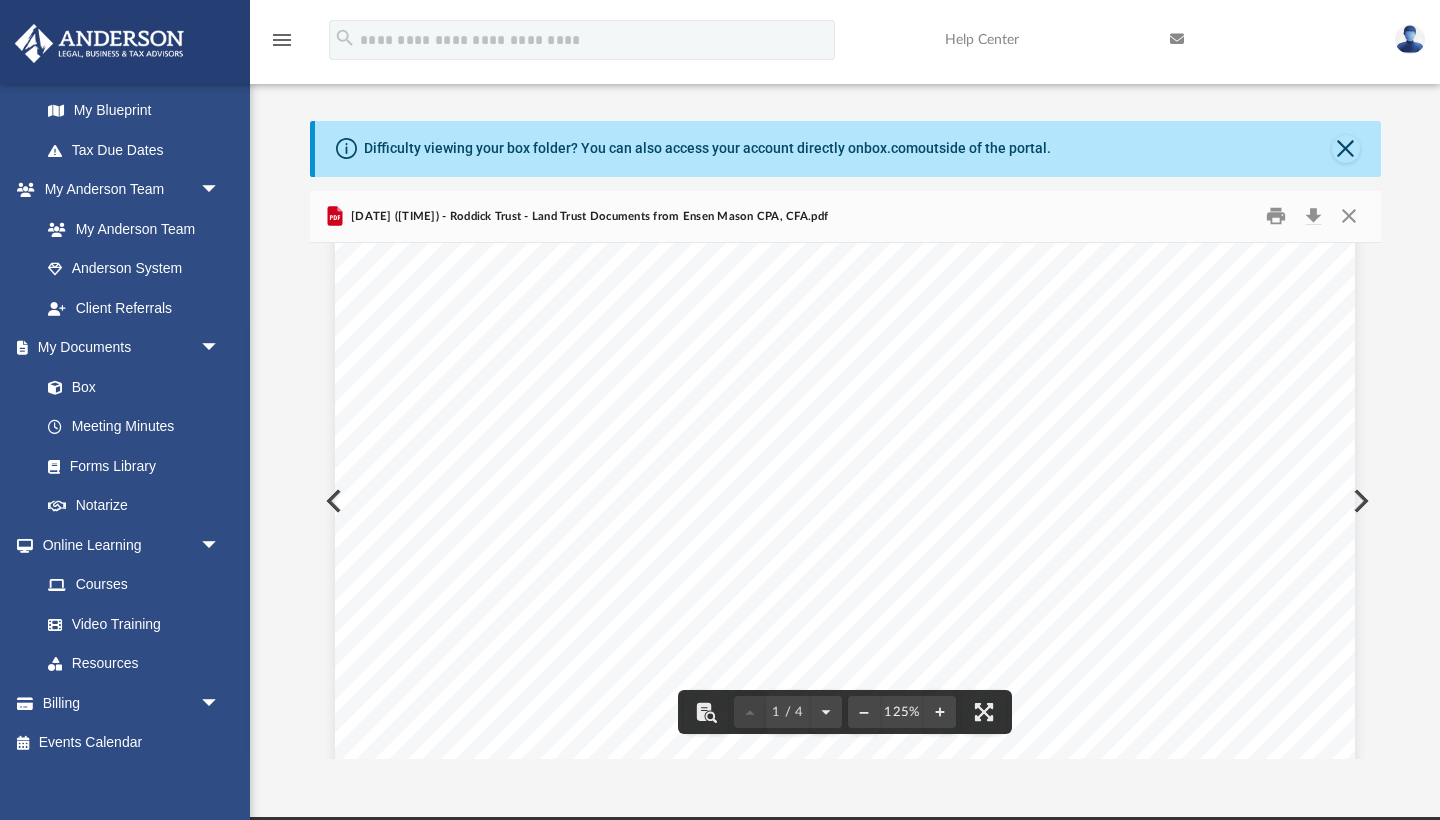 scroll, scrollTop: 269, scrollLeft: 0, axis: vertical 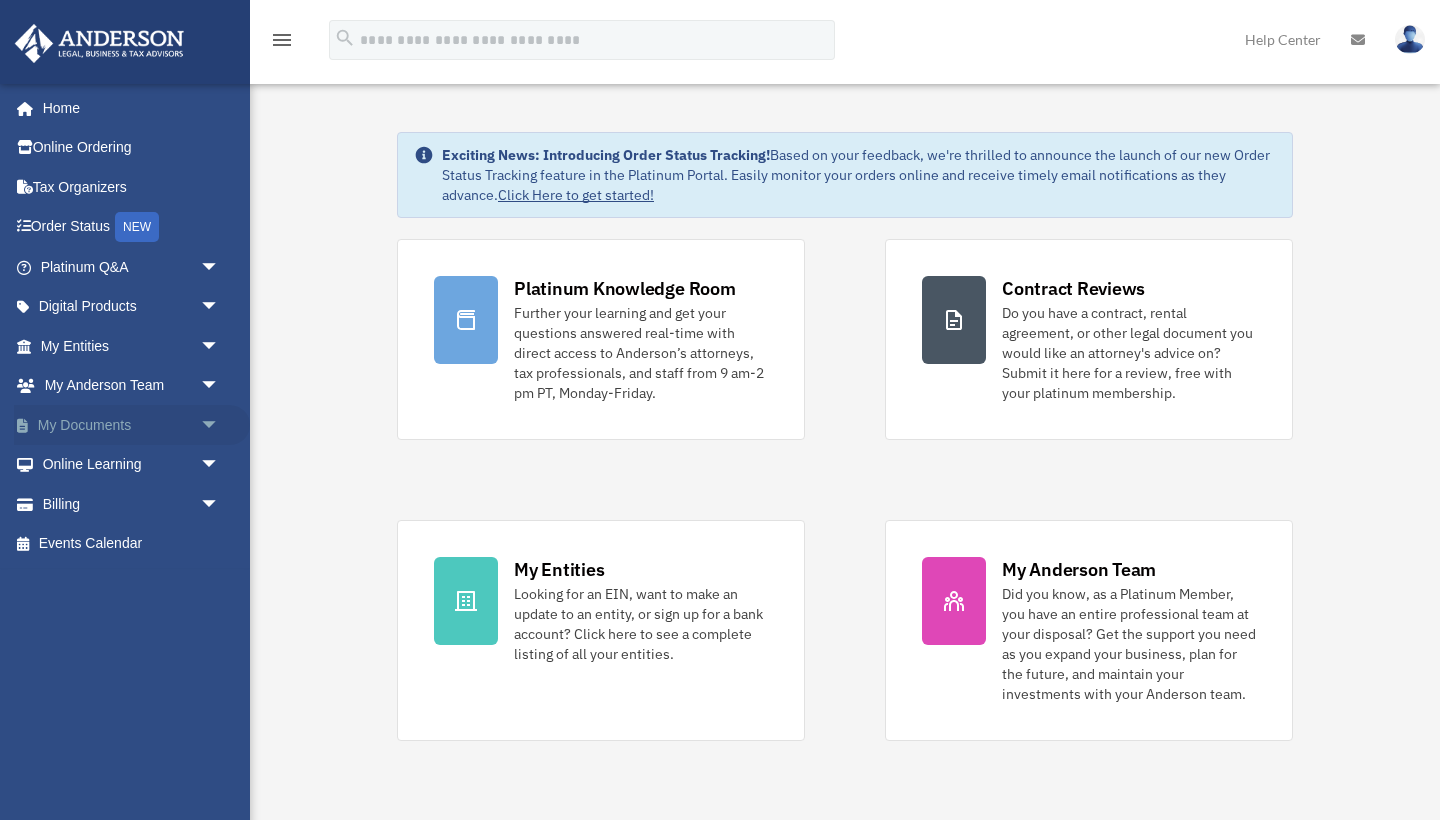 click on "My Documents arrow_drop_down" at bounding box center (132, 425) 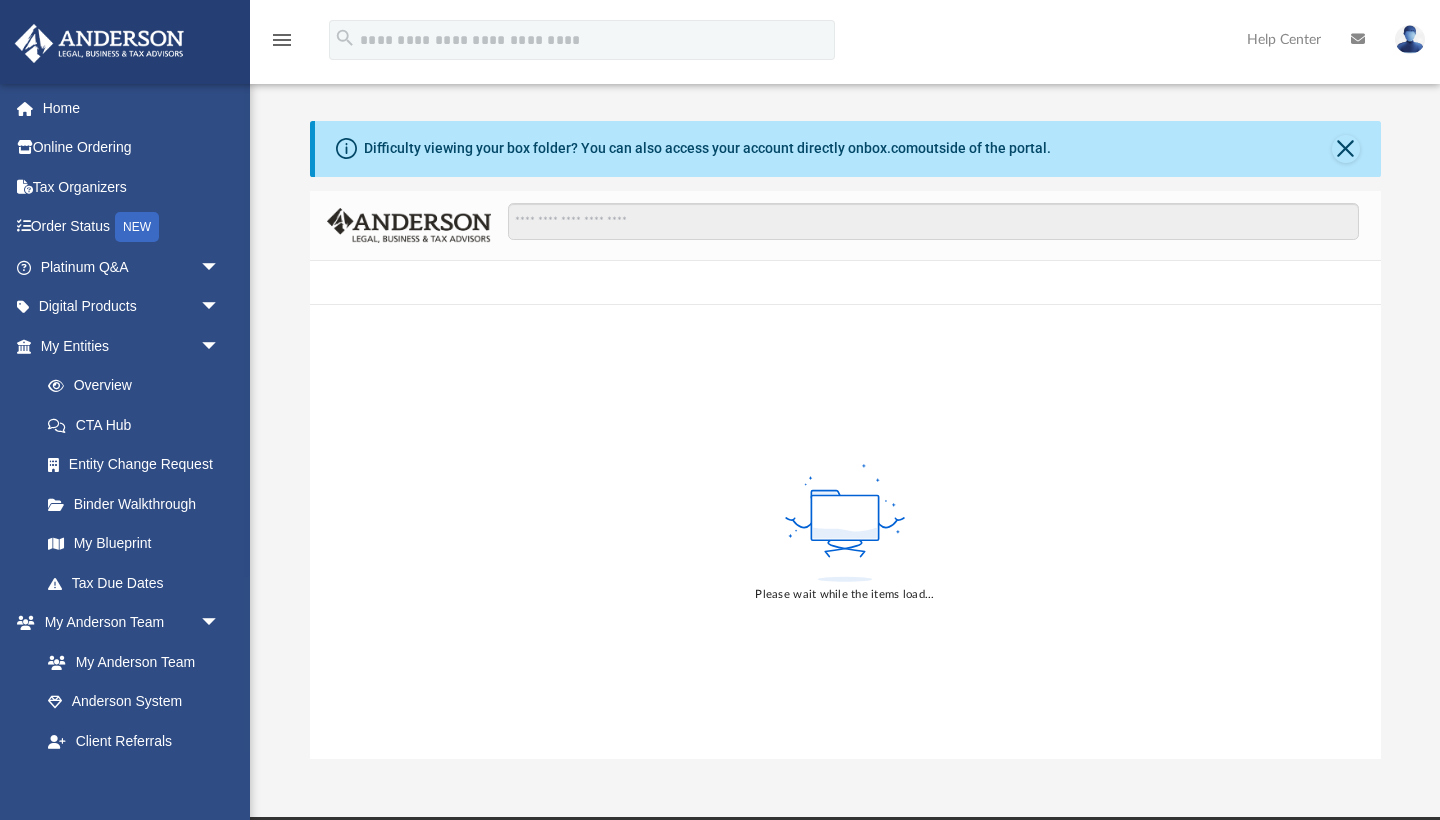 scroll, scrollTop: 0, scrollLeft: 0, axis: both 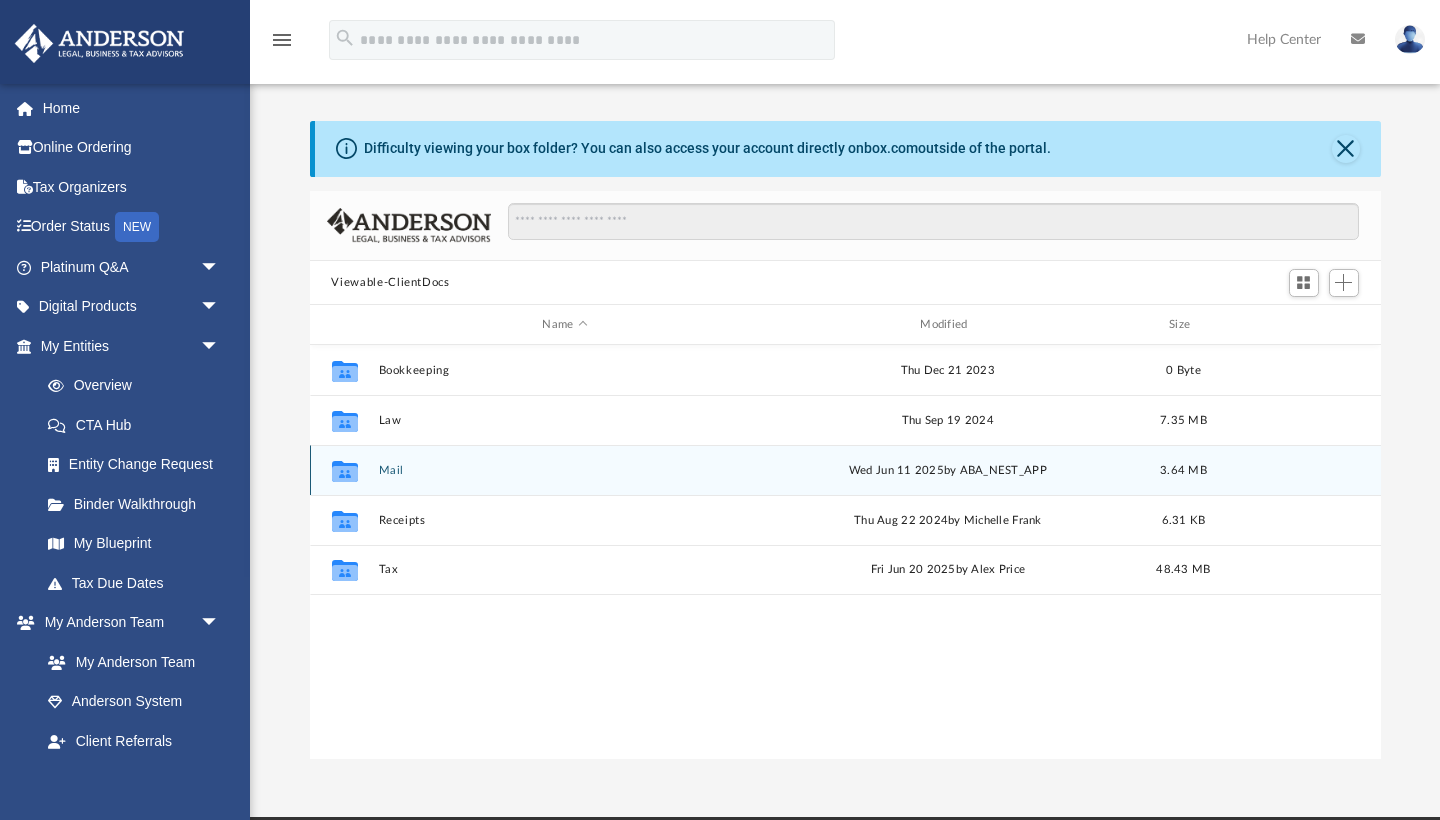click on "Mail" at bounding box center [565, 470] 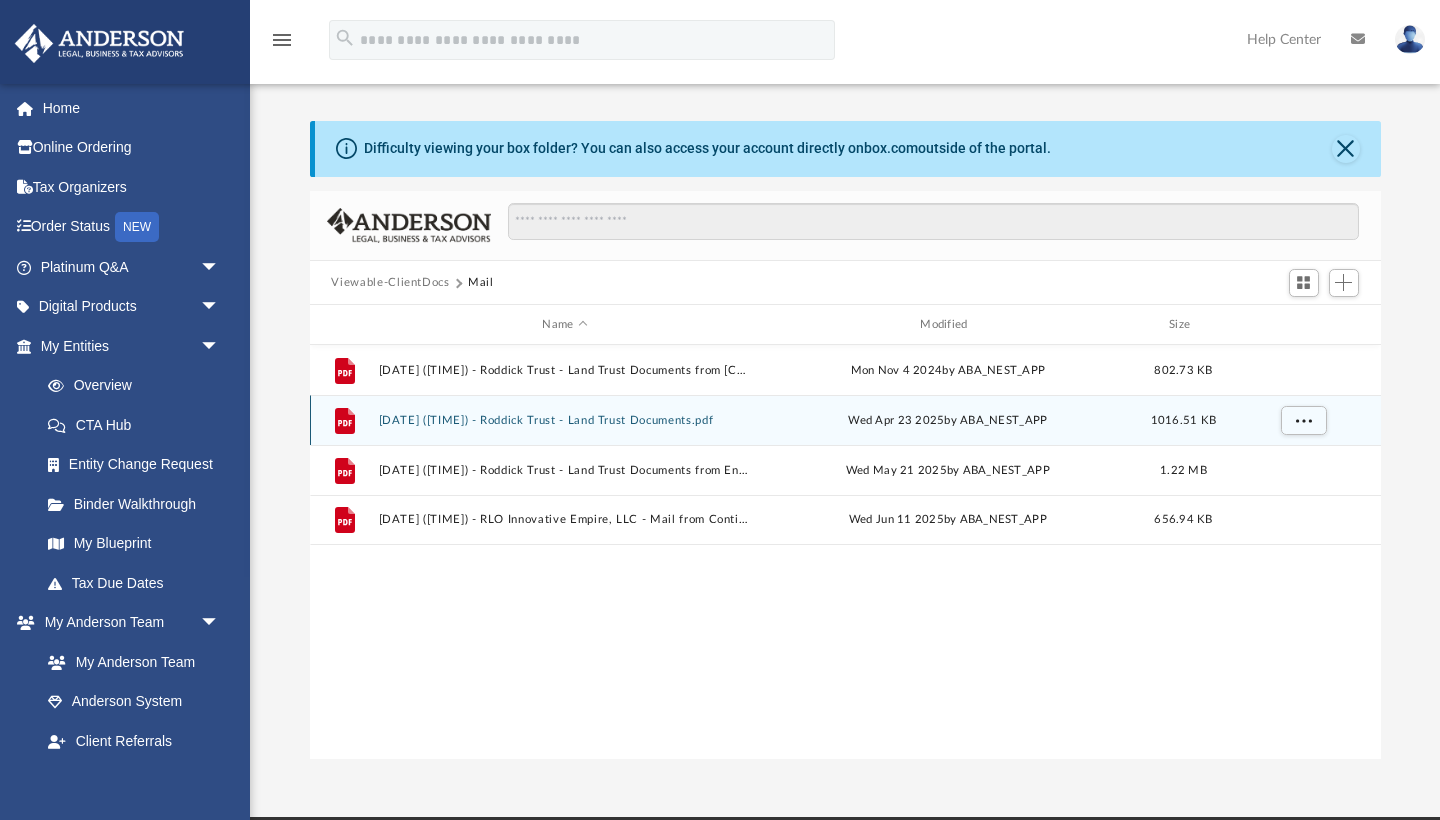 click on "2025.04.23 (15:46:38) - Roddick Trust - Land Trust Documents.pdf" at bounding box center [565, 420] 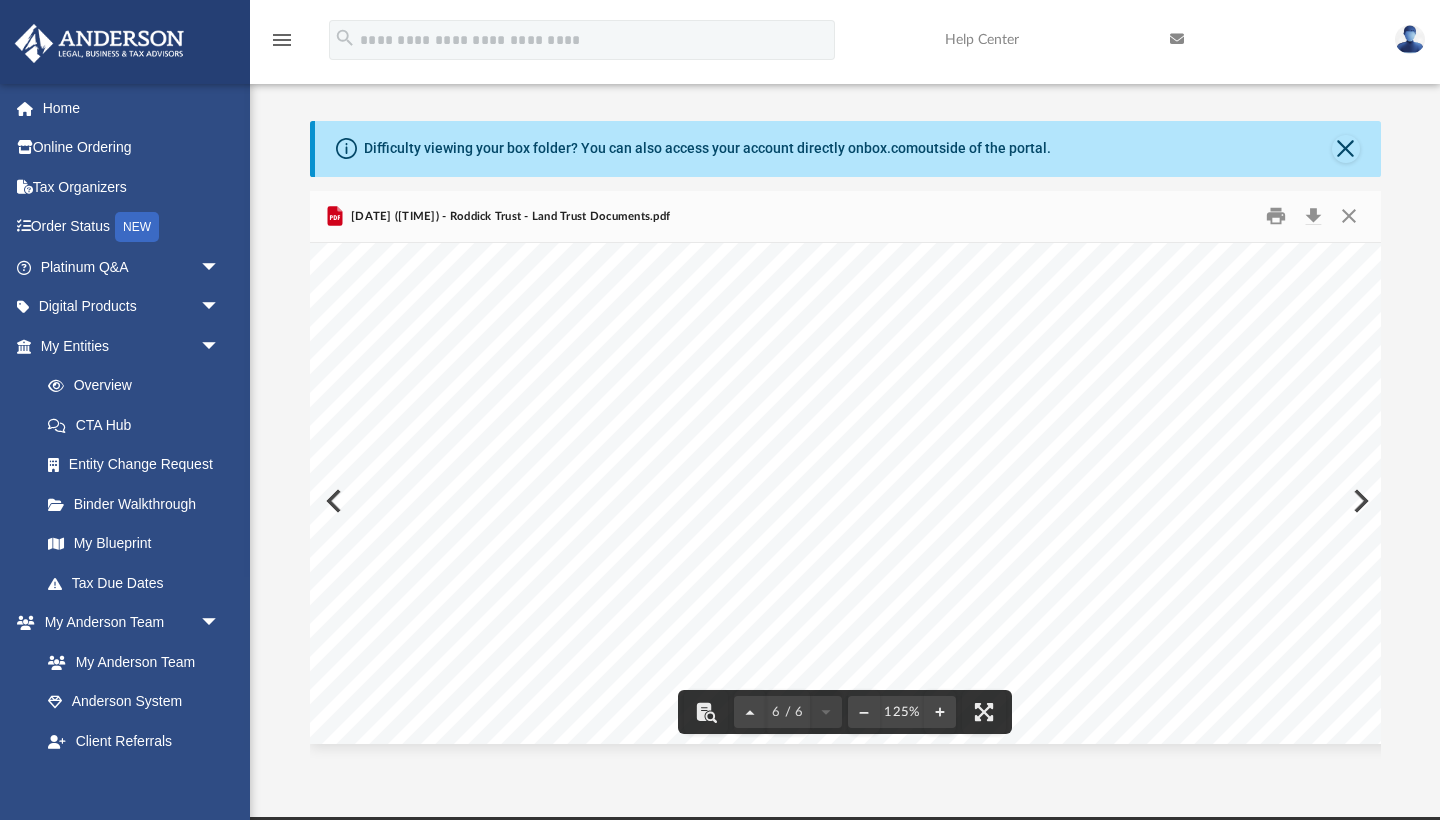 scroll, scrollTop: 5924, scrollLeft: 0, axis: vertical 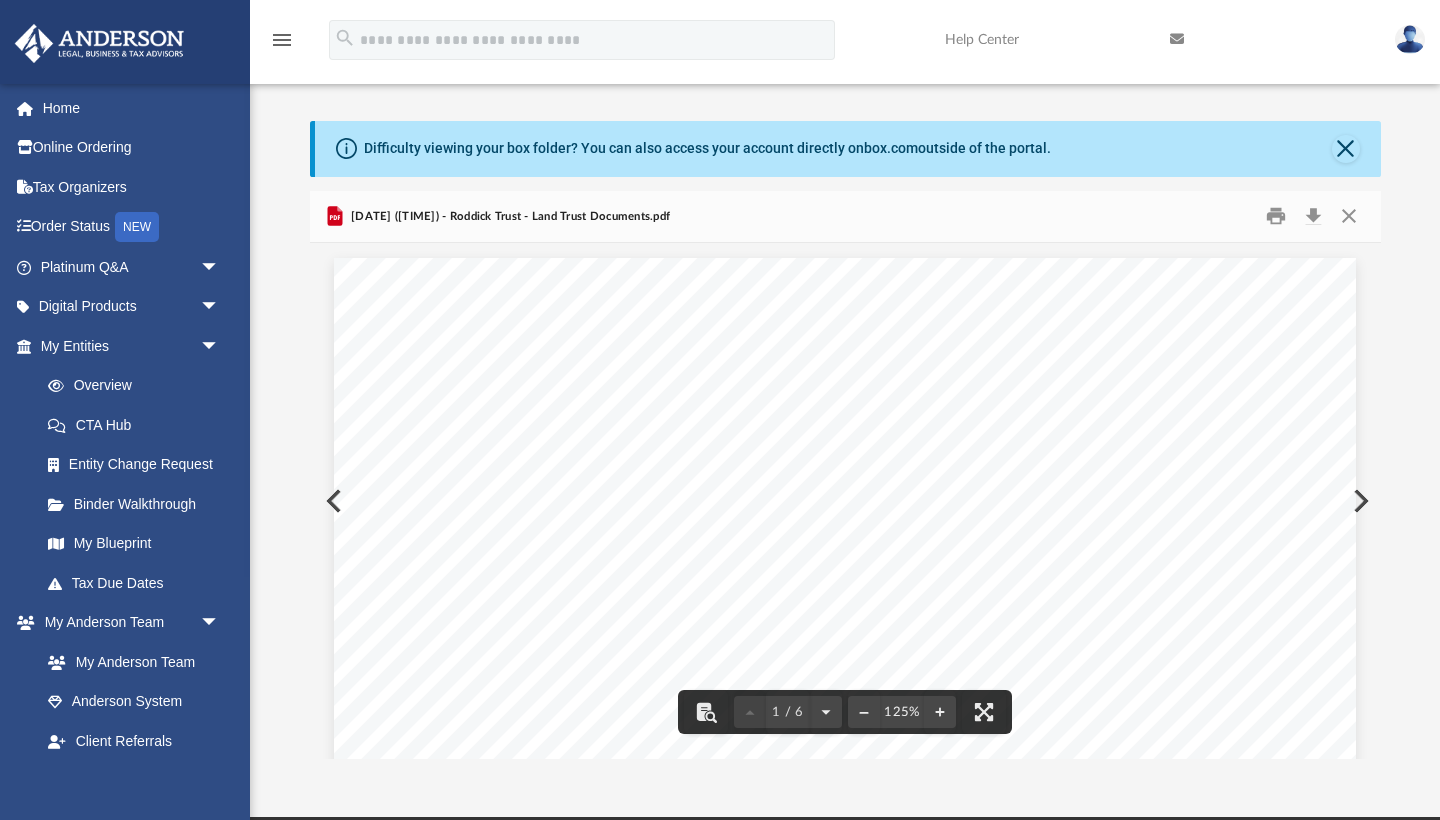 click at bounding box center [845, 915] 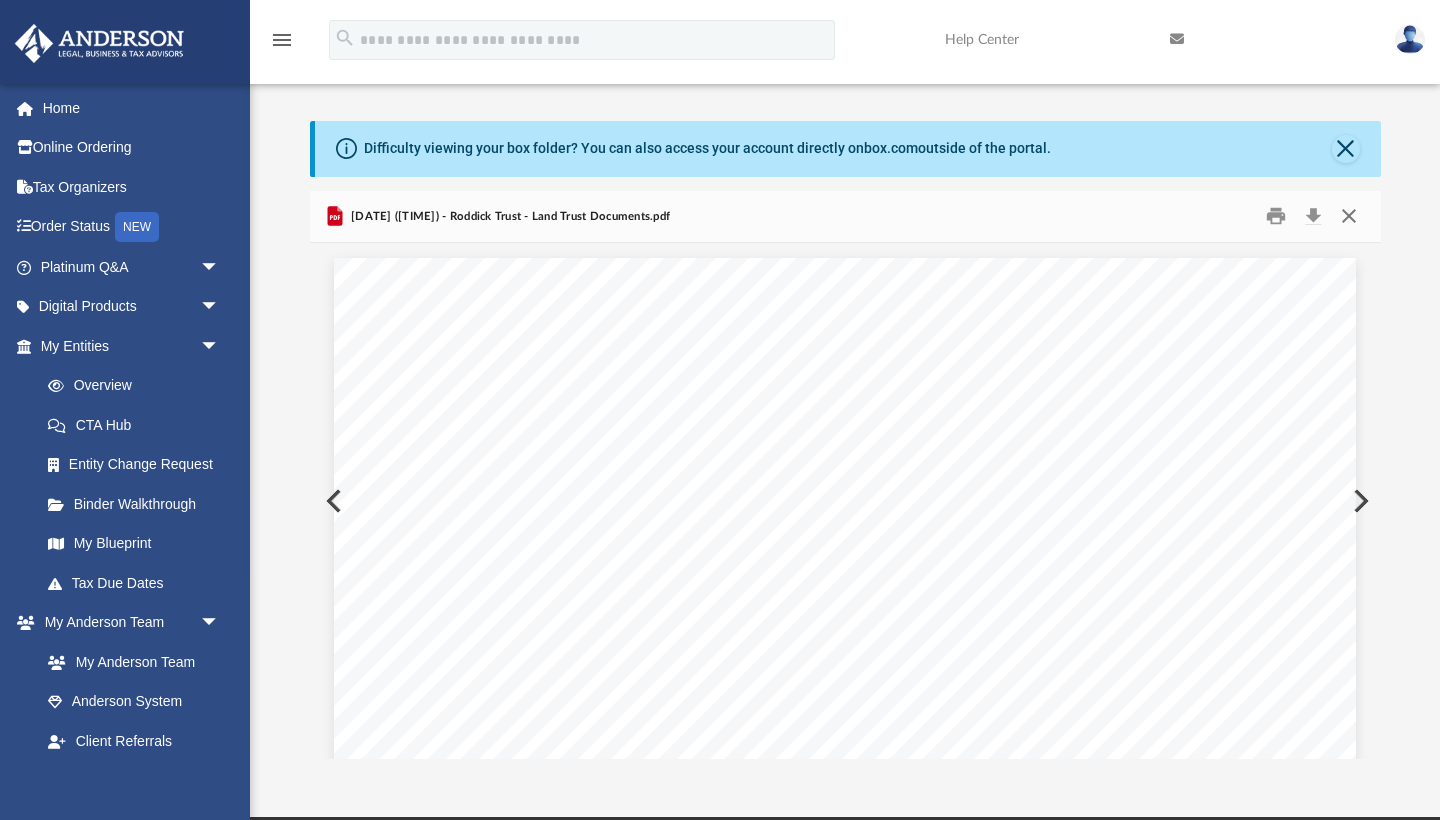 click at bounding box center (1349, 216) 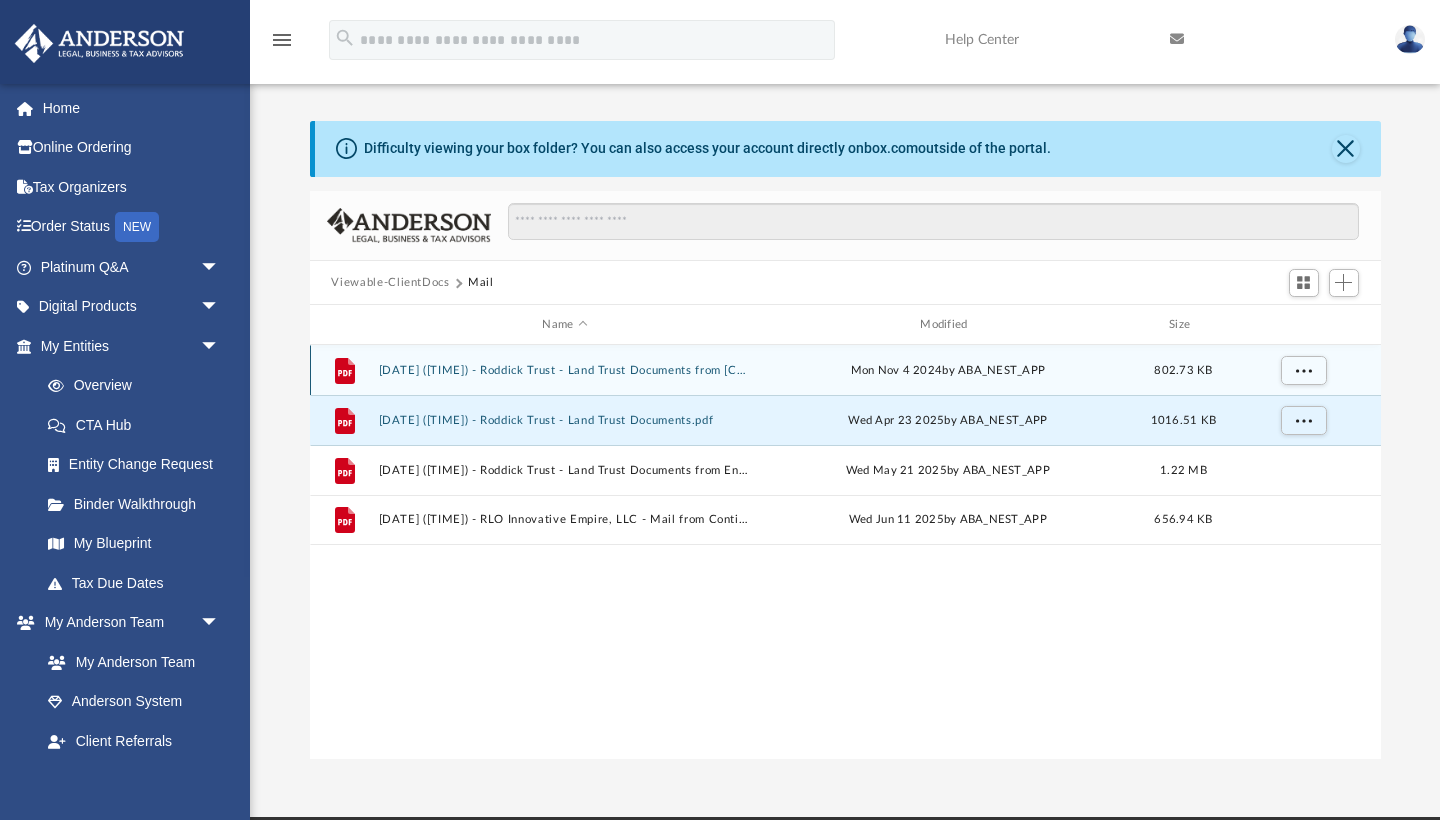 click on "2024.11.04 (10:16:47) - Roddick Trust - Land Trust Documents from San Bernardino County Tax Collector.pdf" at bounding box center [565, 370] 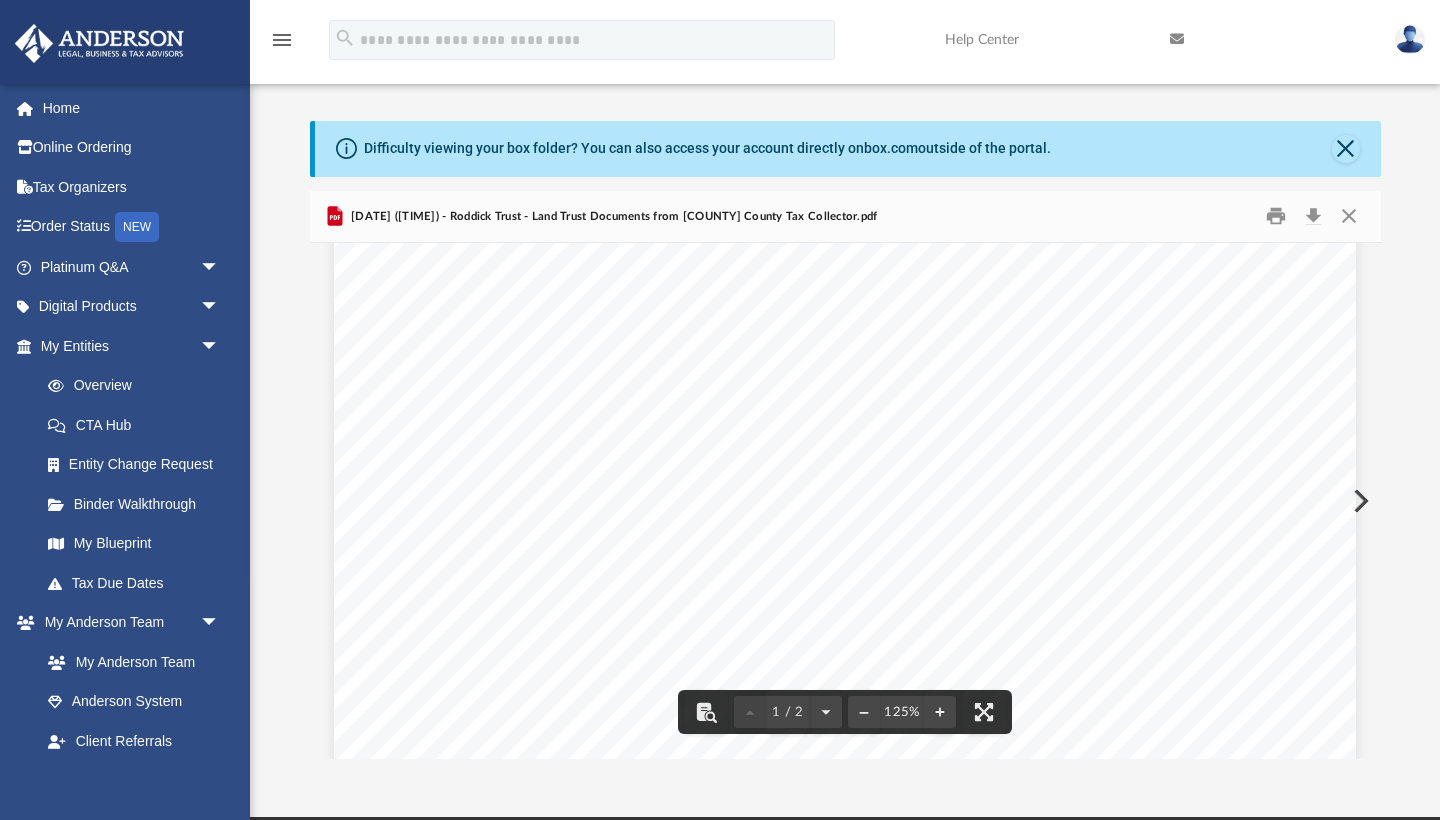scroll, scrollTop: 286, scrollLeft: 0, axis: vertical 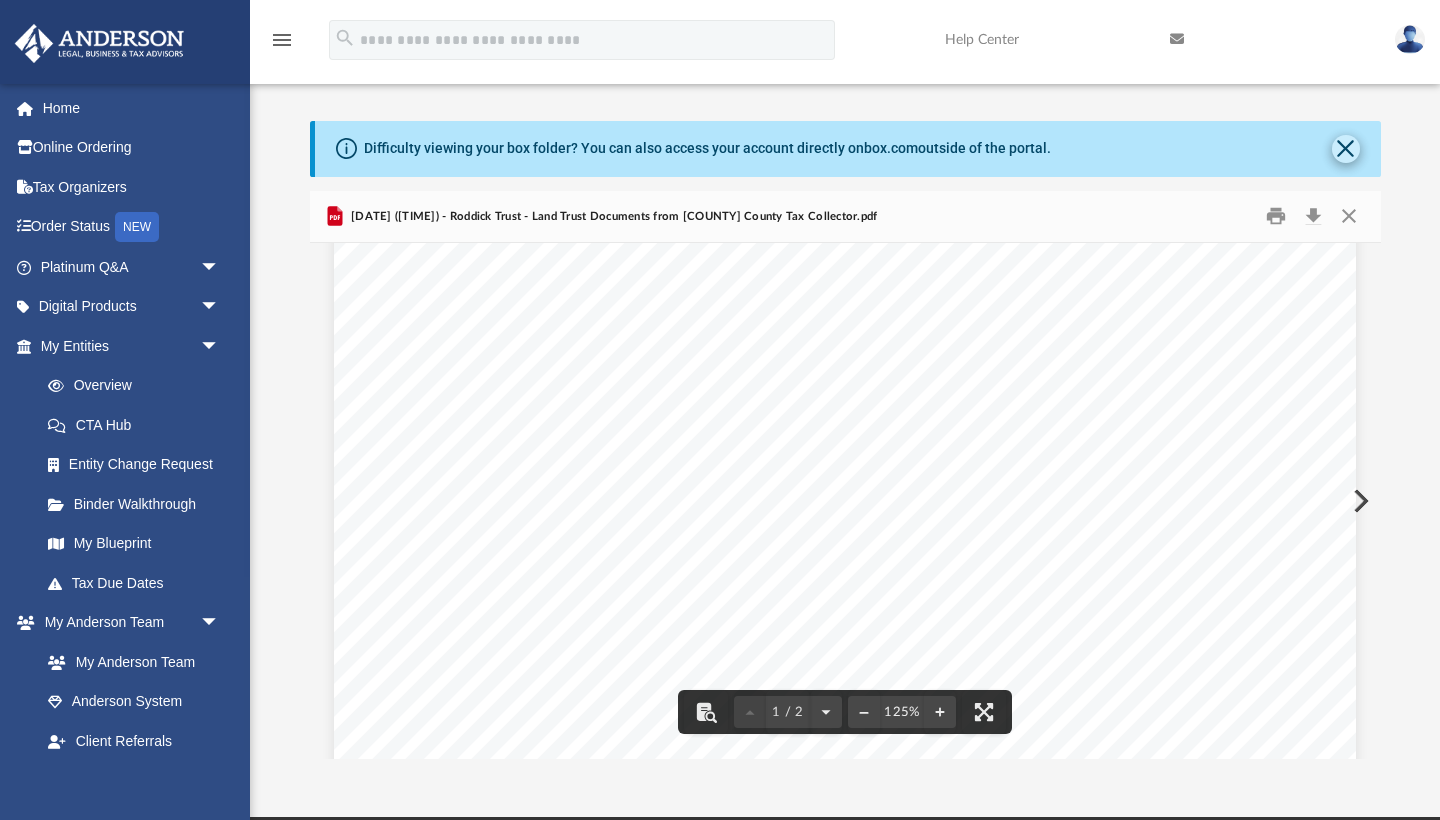 click 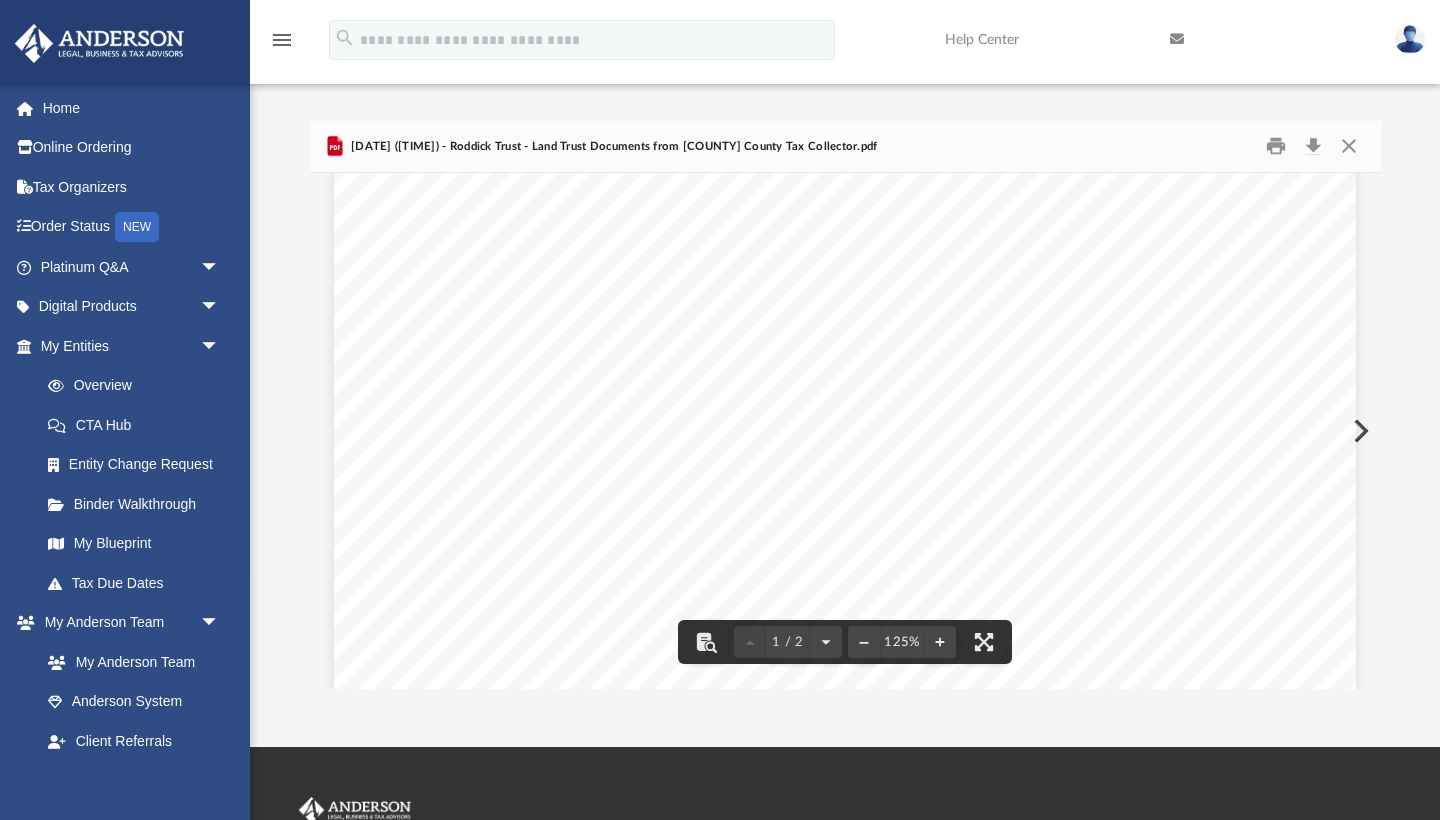 click at bounding box center [1349, 146] 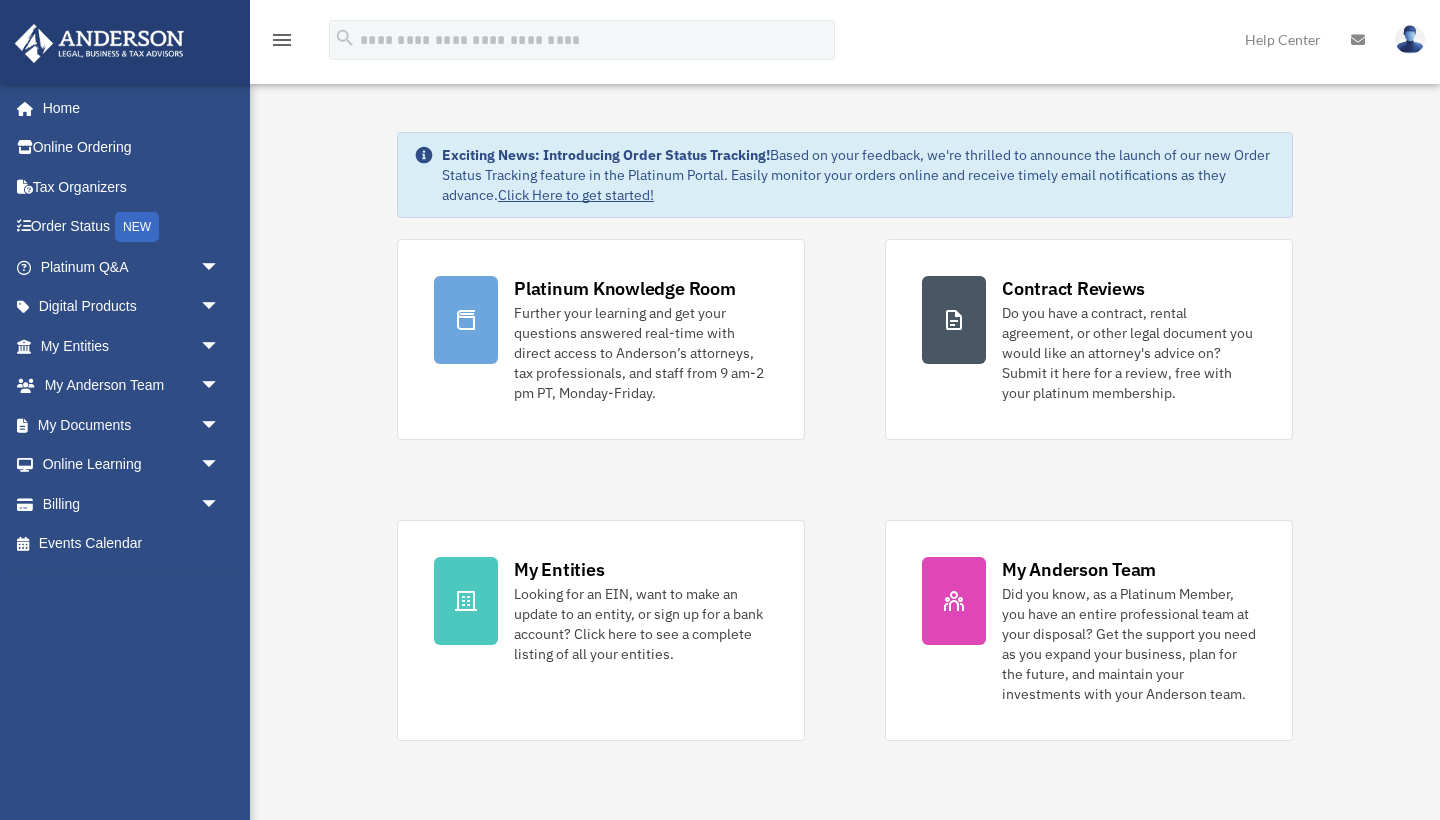 scroll, scrollTop: 0, scrollLeft: 0, axis: both 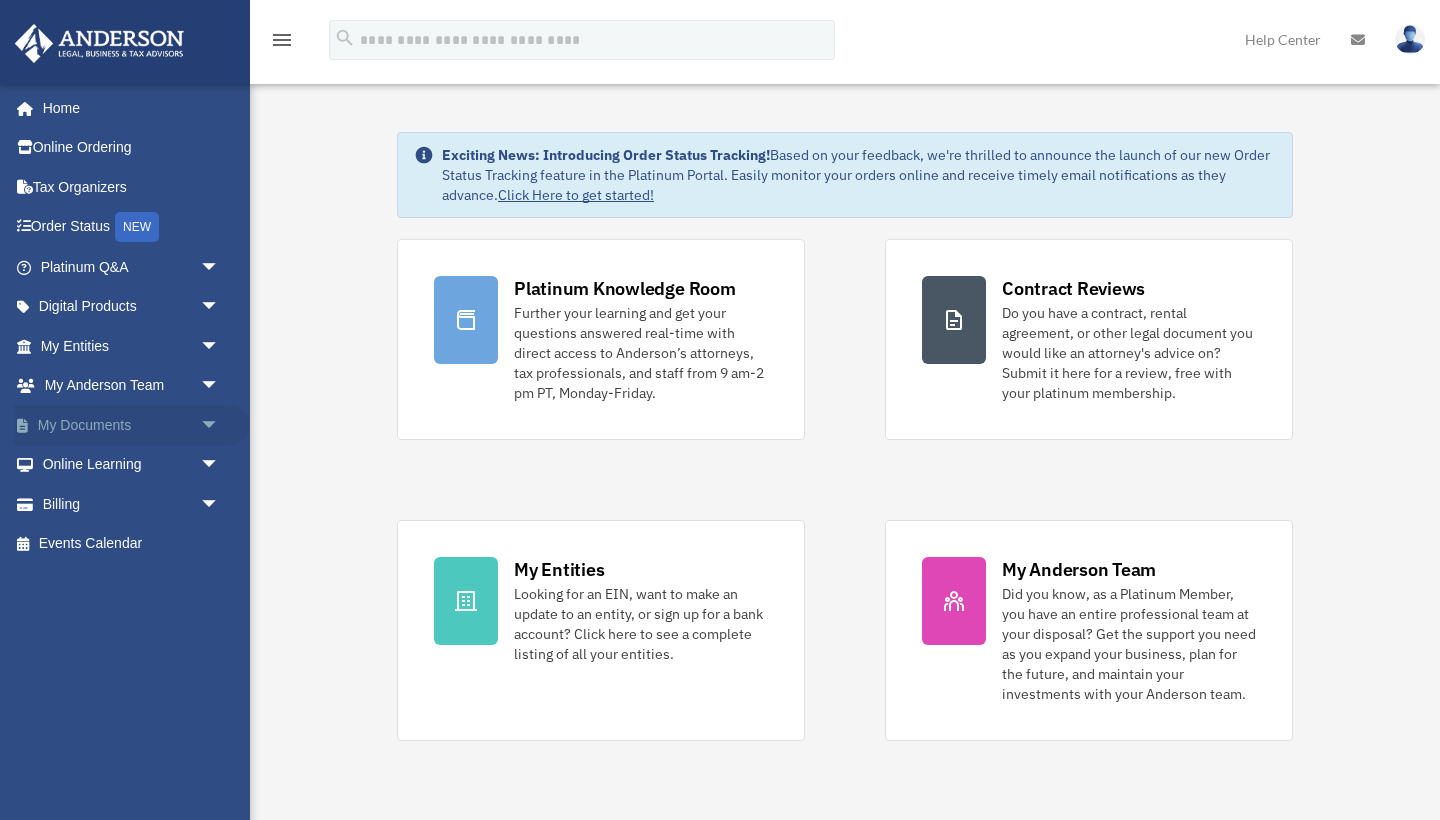 click on "My Documents arrow_drop_down" at bounding box center [132, 425] 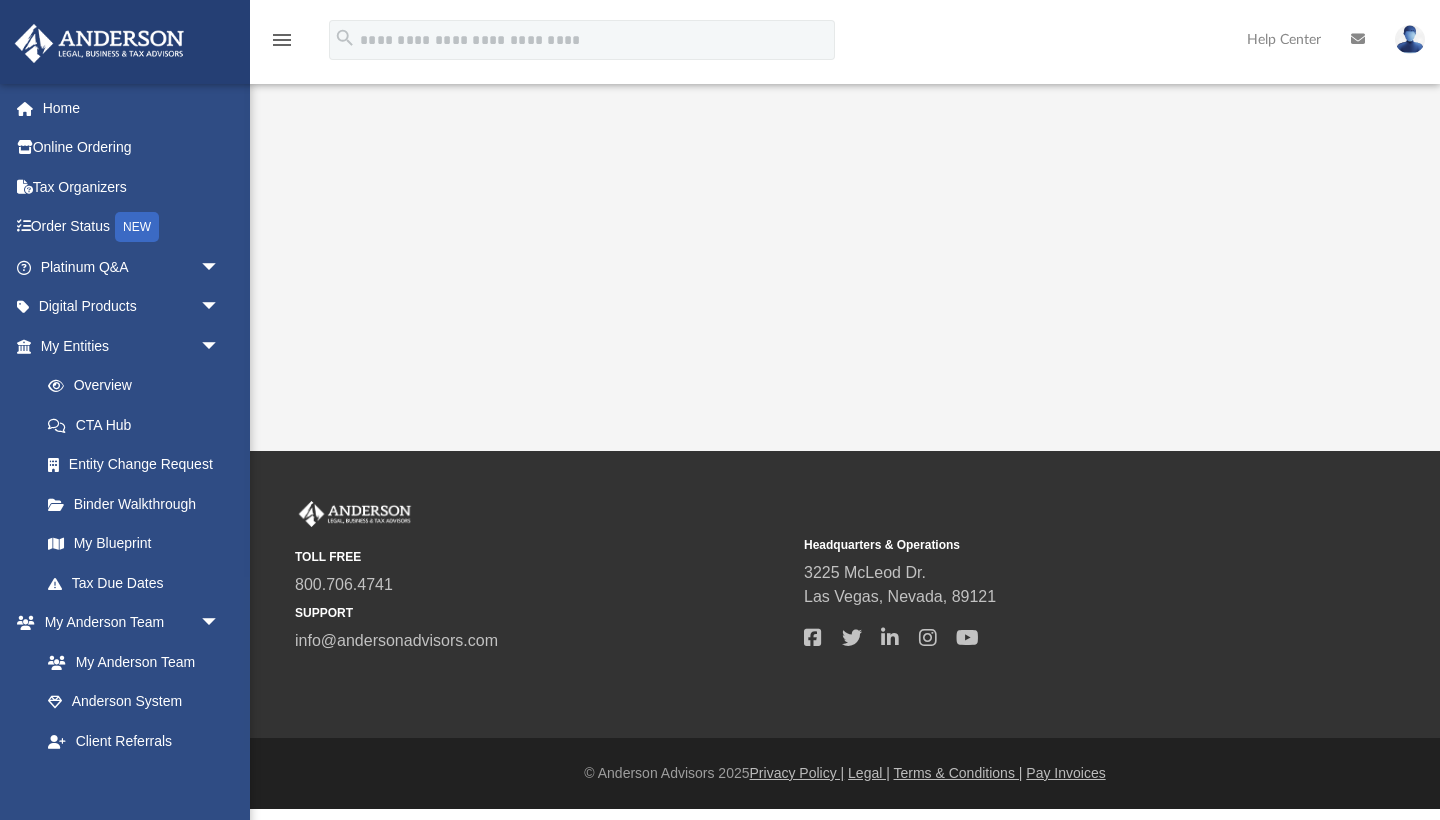 scroll, scrollTop: 0, scrollLeft: 0, axis: both 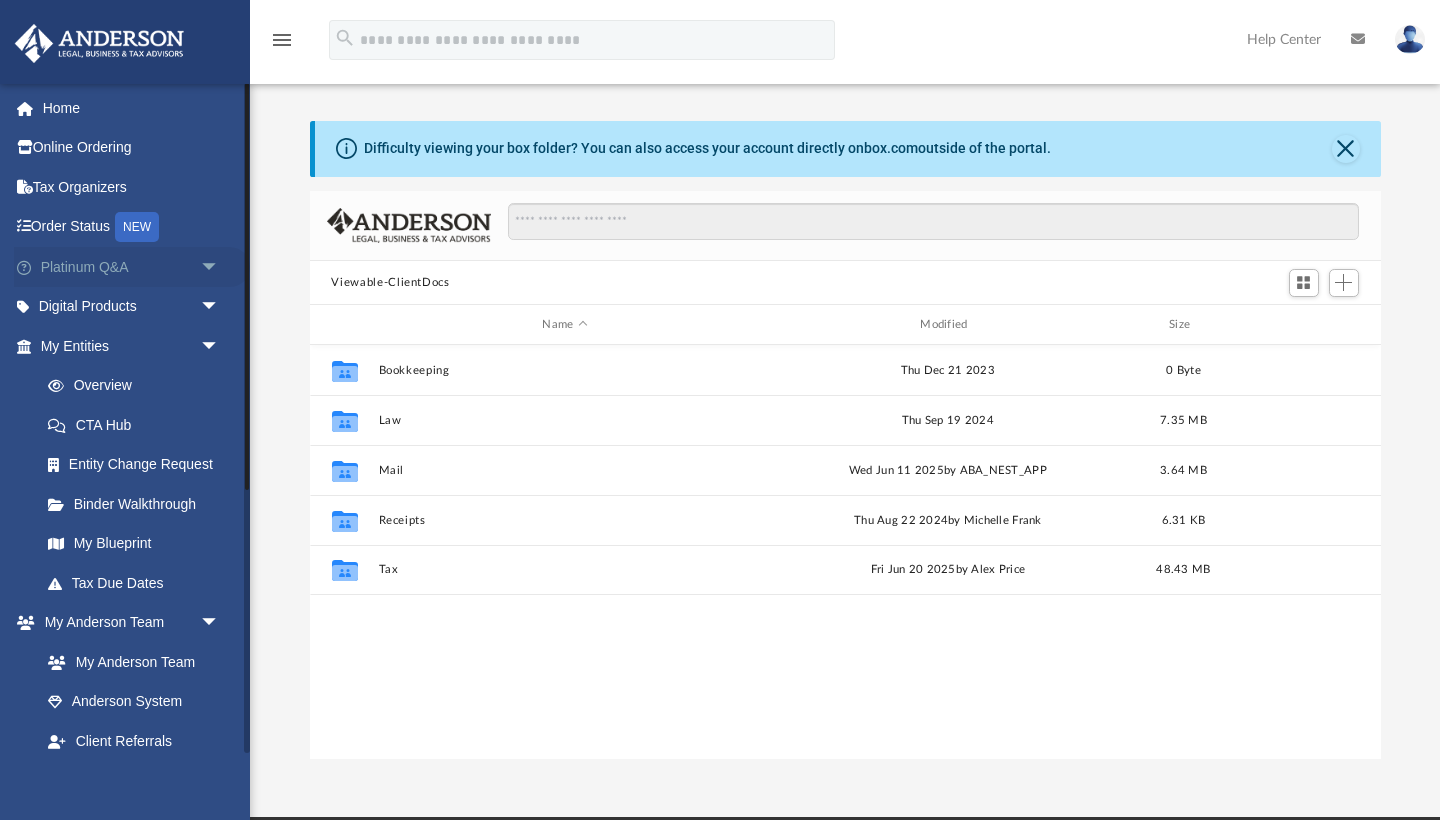 click on "Platinum Q&A arrow_drop_down" at bounding box center (132, 267) 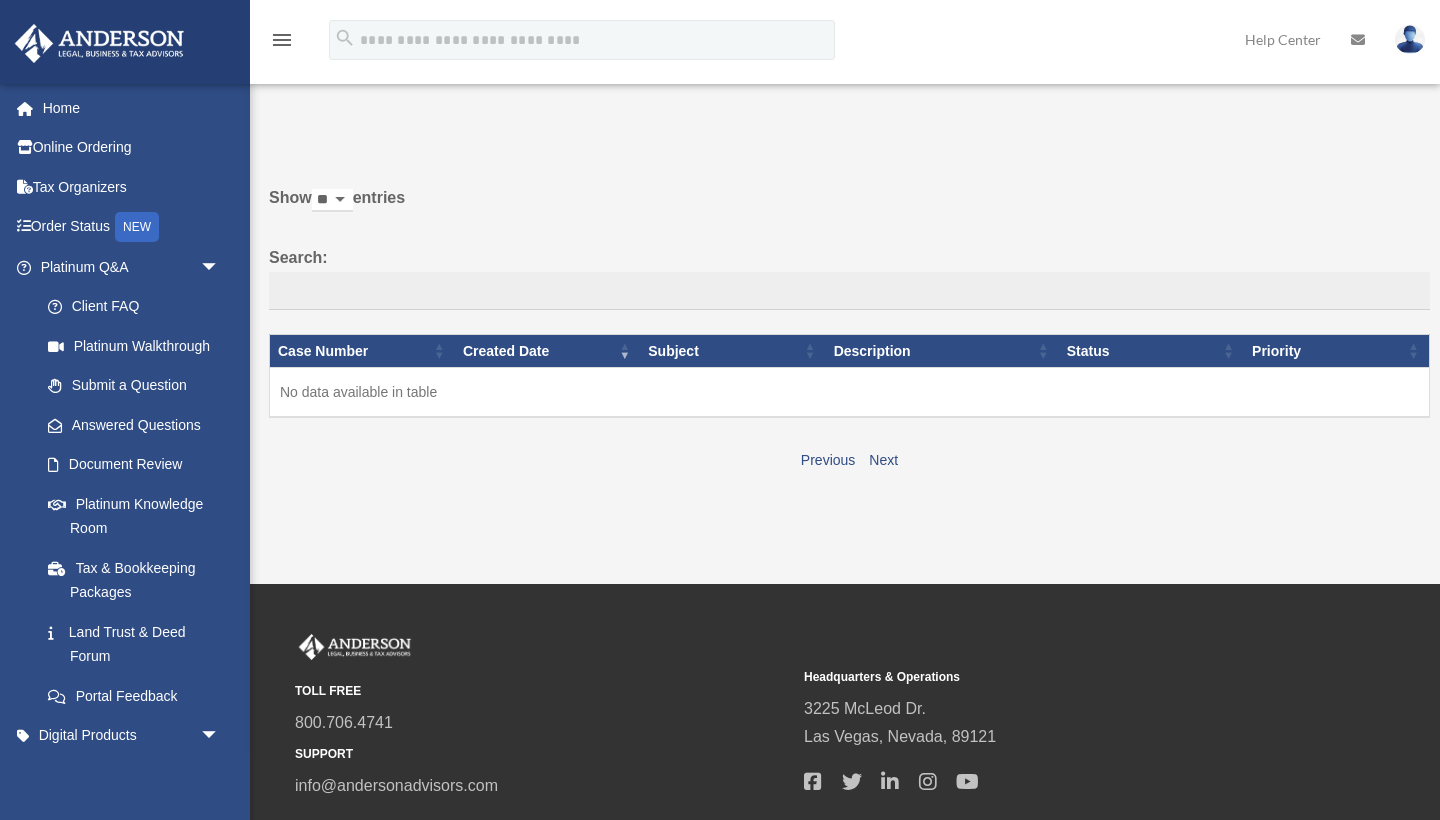 scroll, scrollTop: 0, scrollLeft: 0, axis: both 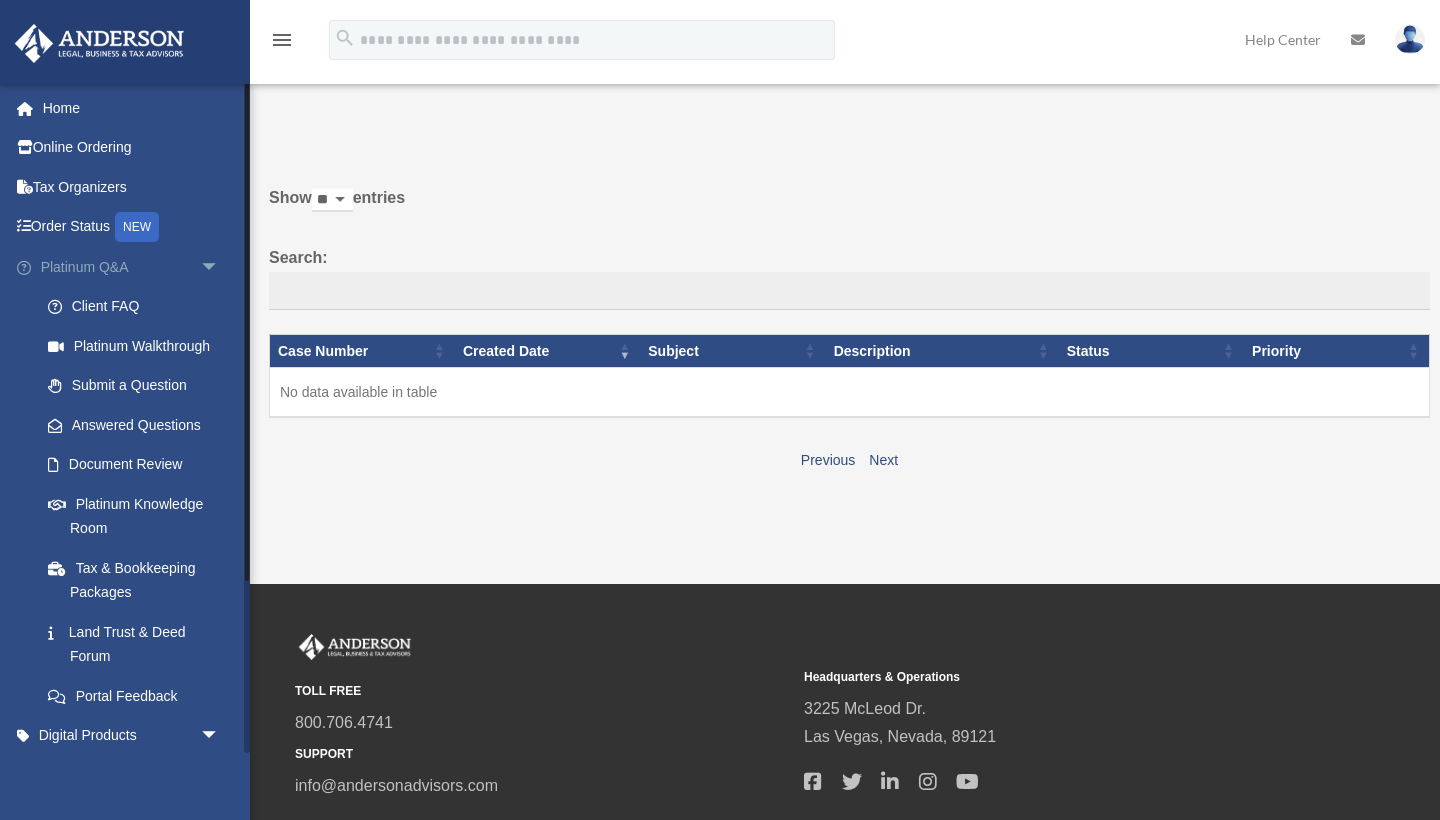 click on "arrow_drop_down" at bounding box center [220, 267] 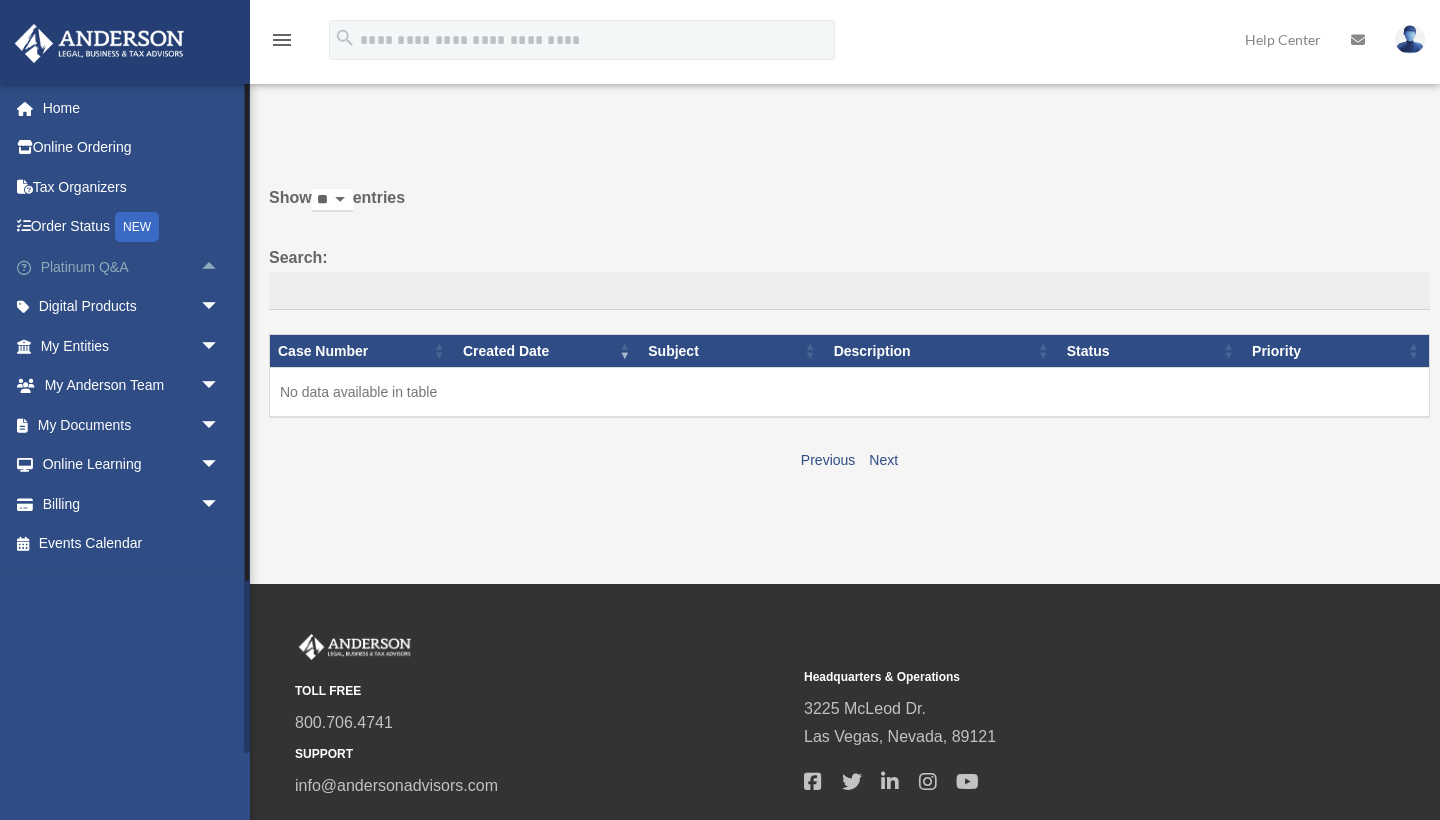 click on "arrow_drop_up" at bounding box center (220, 267) 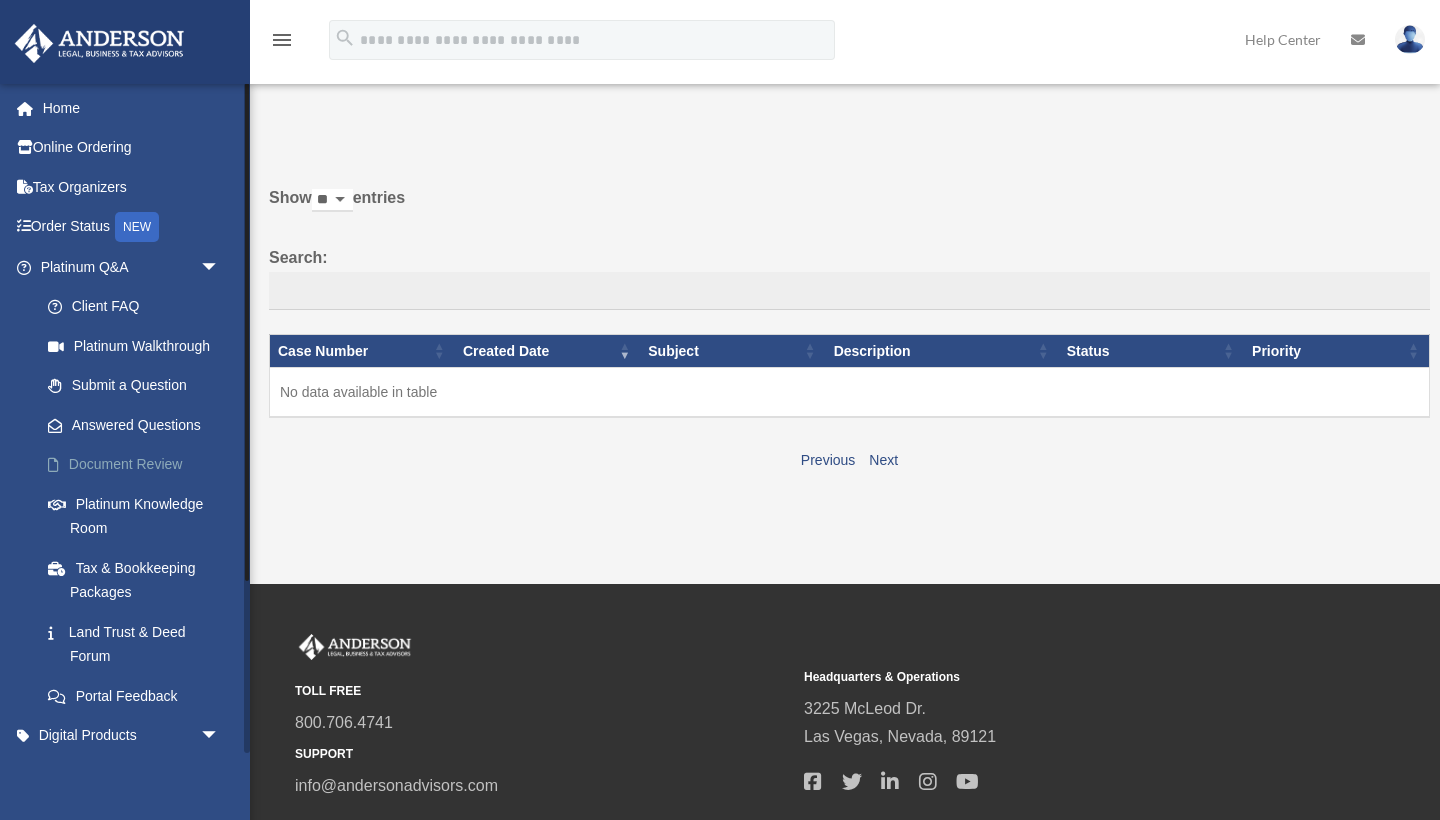 click on "Document Review" at bounding box center (139, 465) 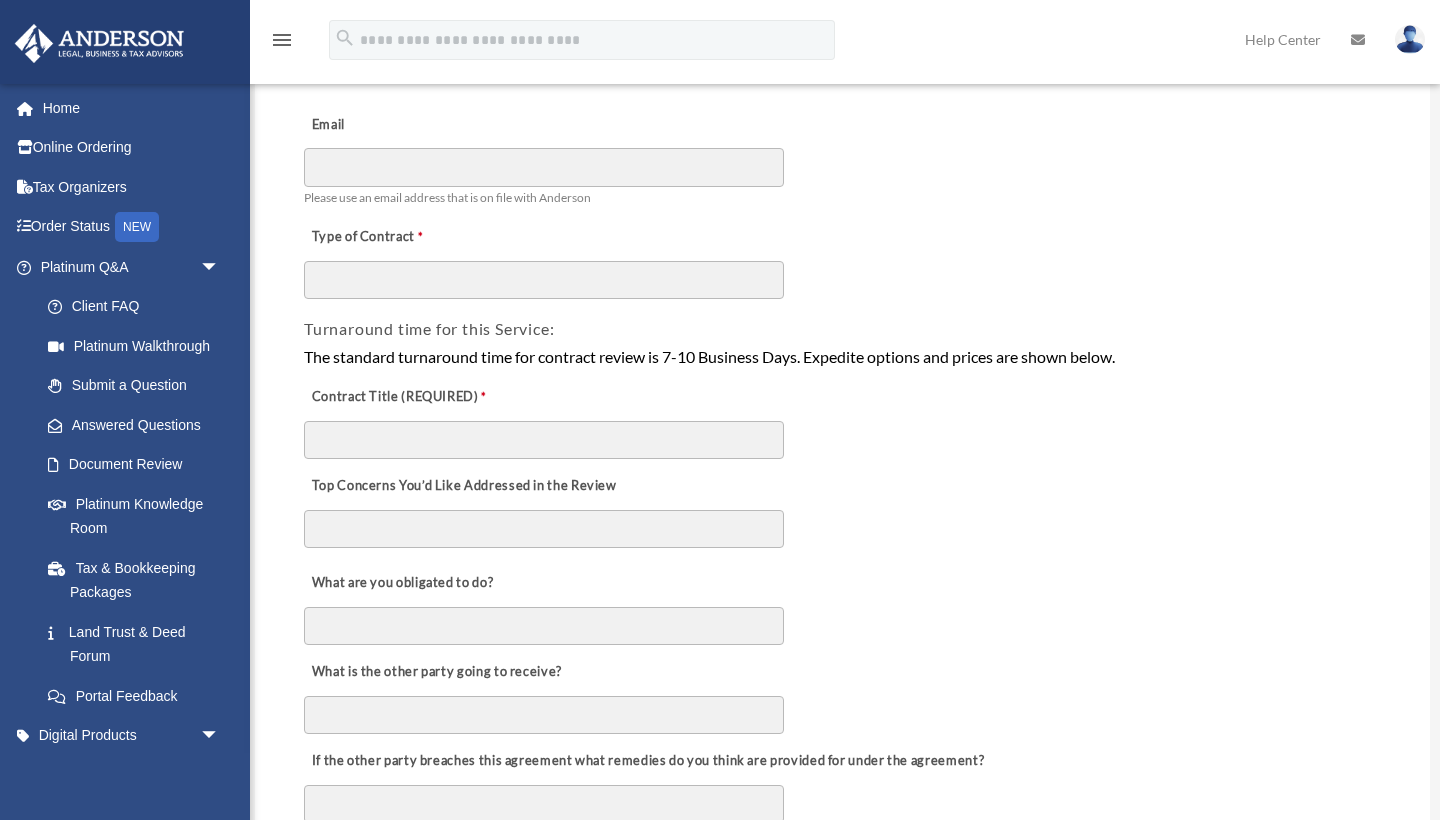 scroll, scrollTop: 174, scrollLeft: 0, axis: vertical 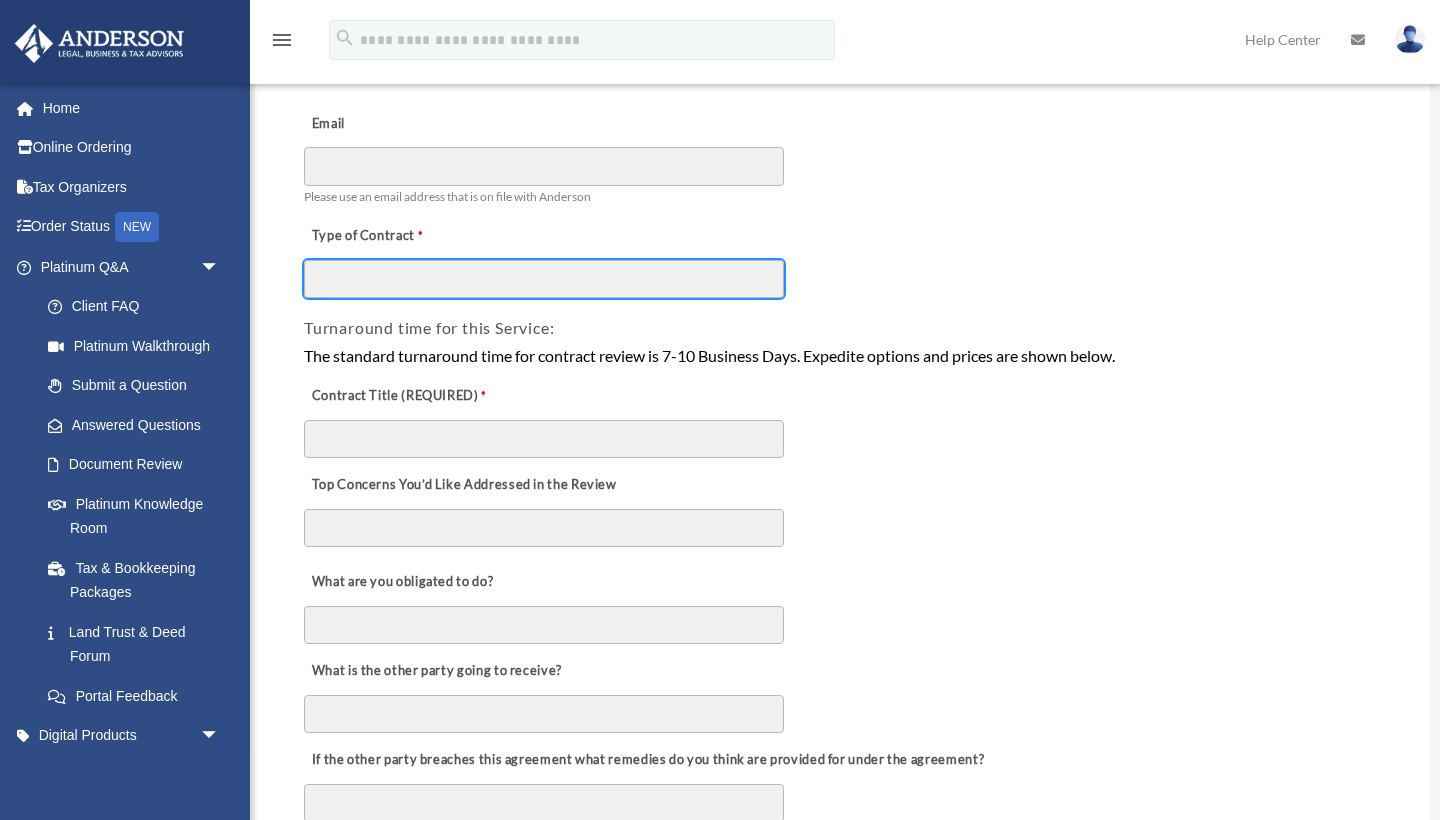 click on "Type of Contract" at bounding box center (544, 279) 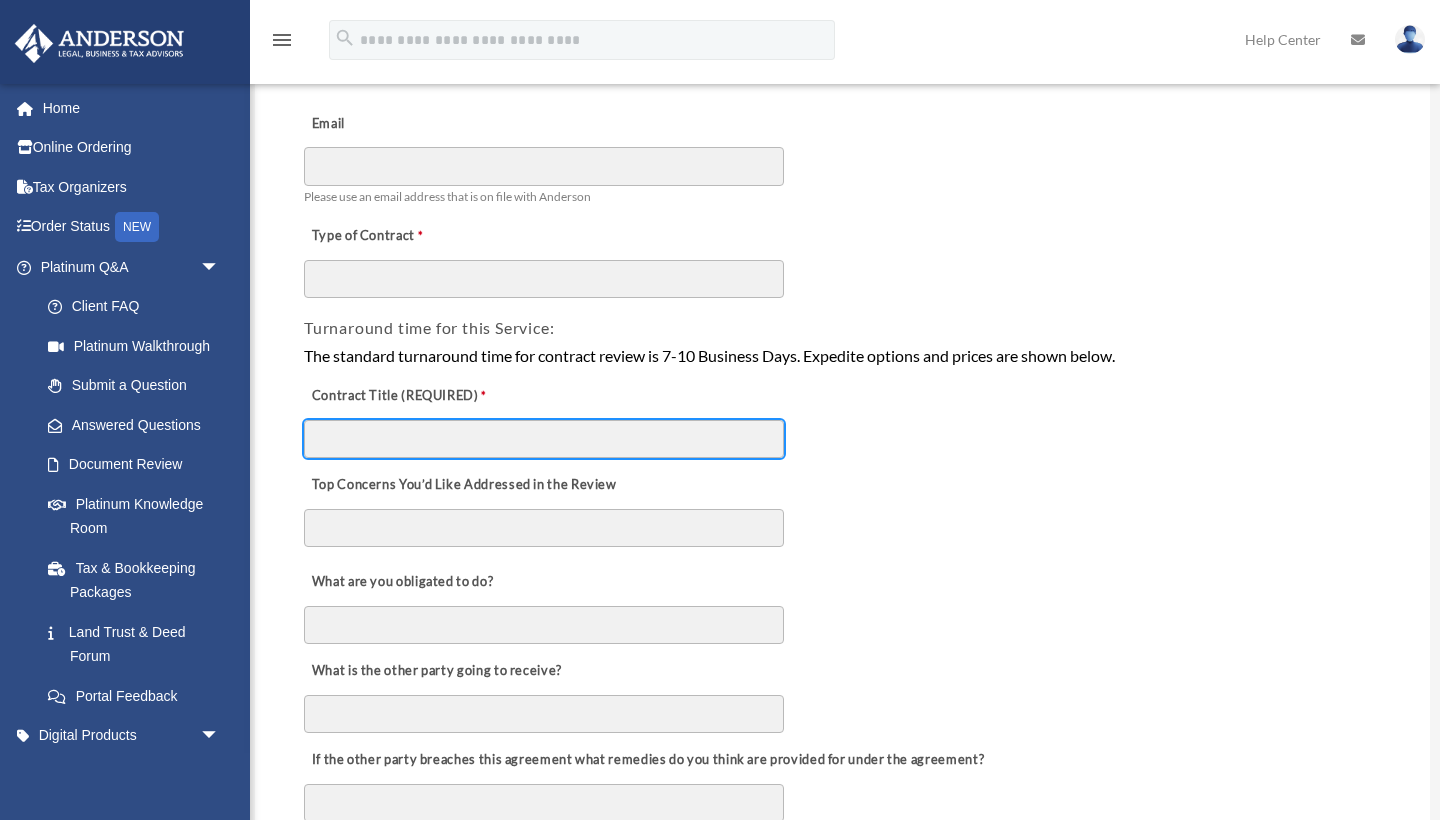 click on "Contract Title (REQUIRED)" at bounding box center [544, 439] 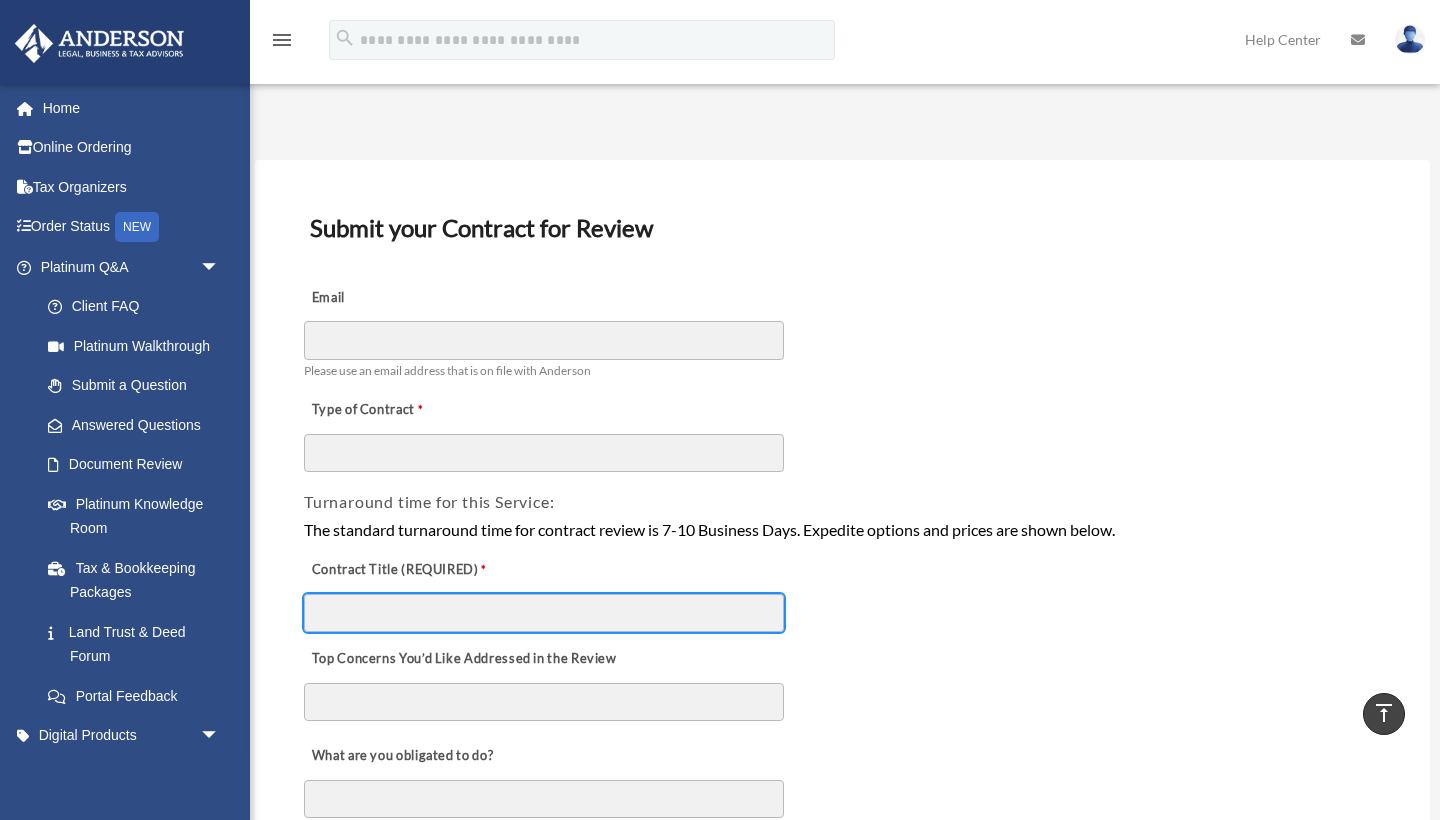 scroll, scrollTop: 0, scrollLeft: 0, axis: both 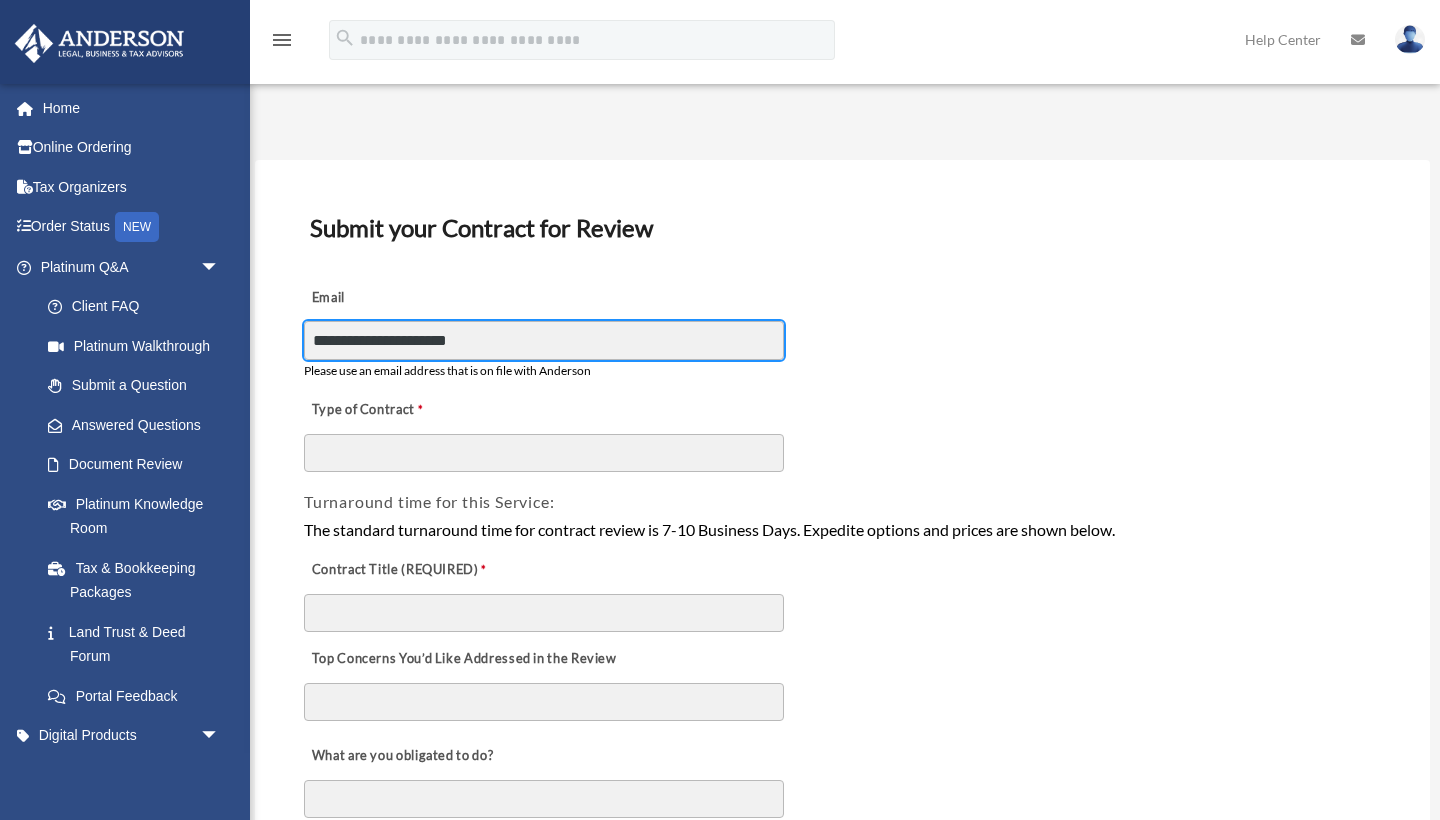 type on "**********" 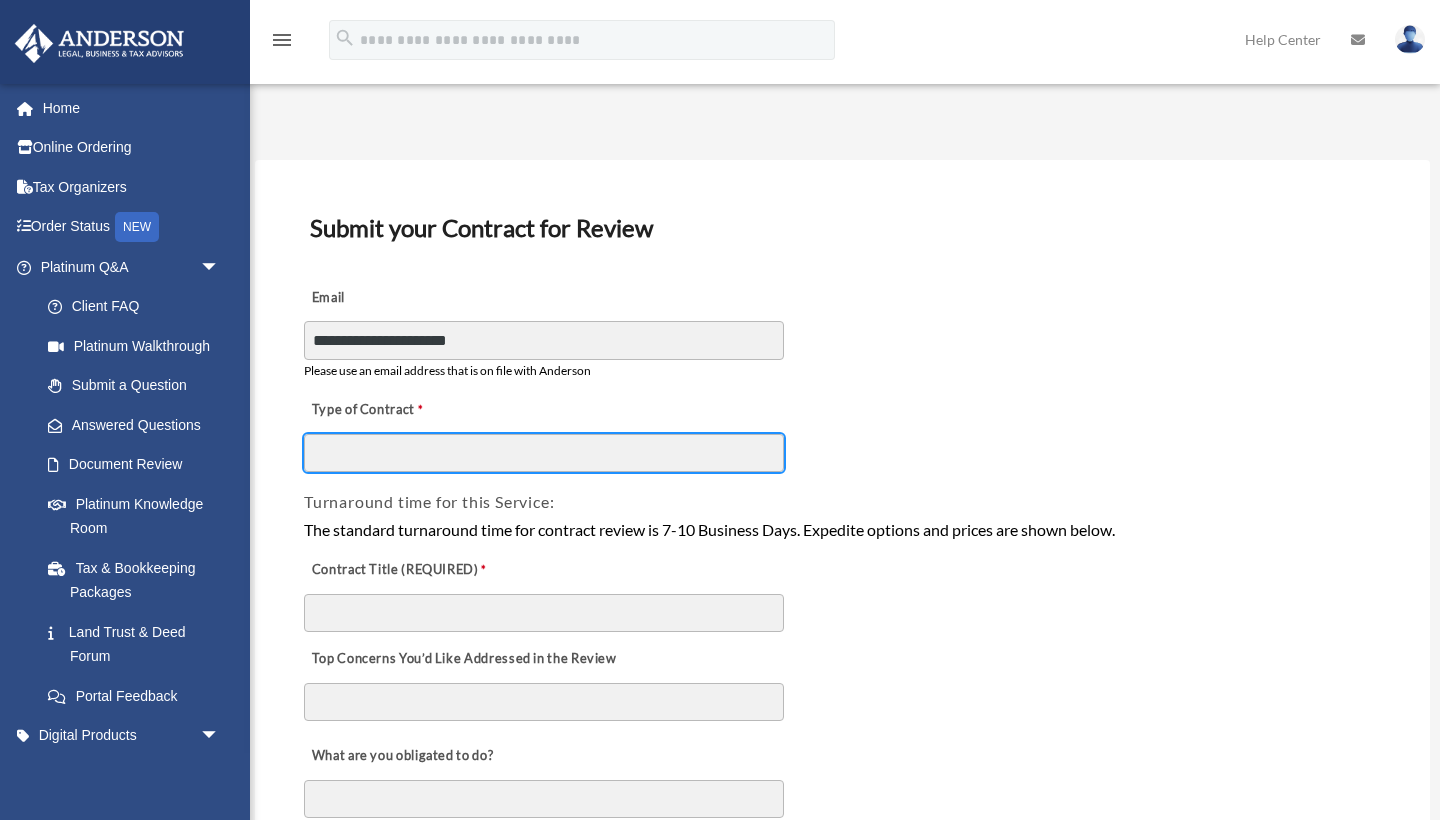 click on "Type of Contract" at bounding box center (544, 453) 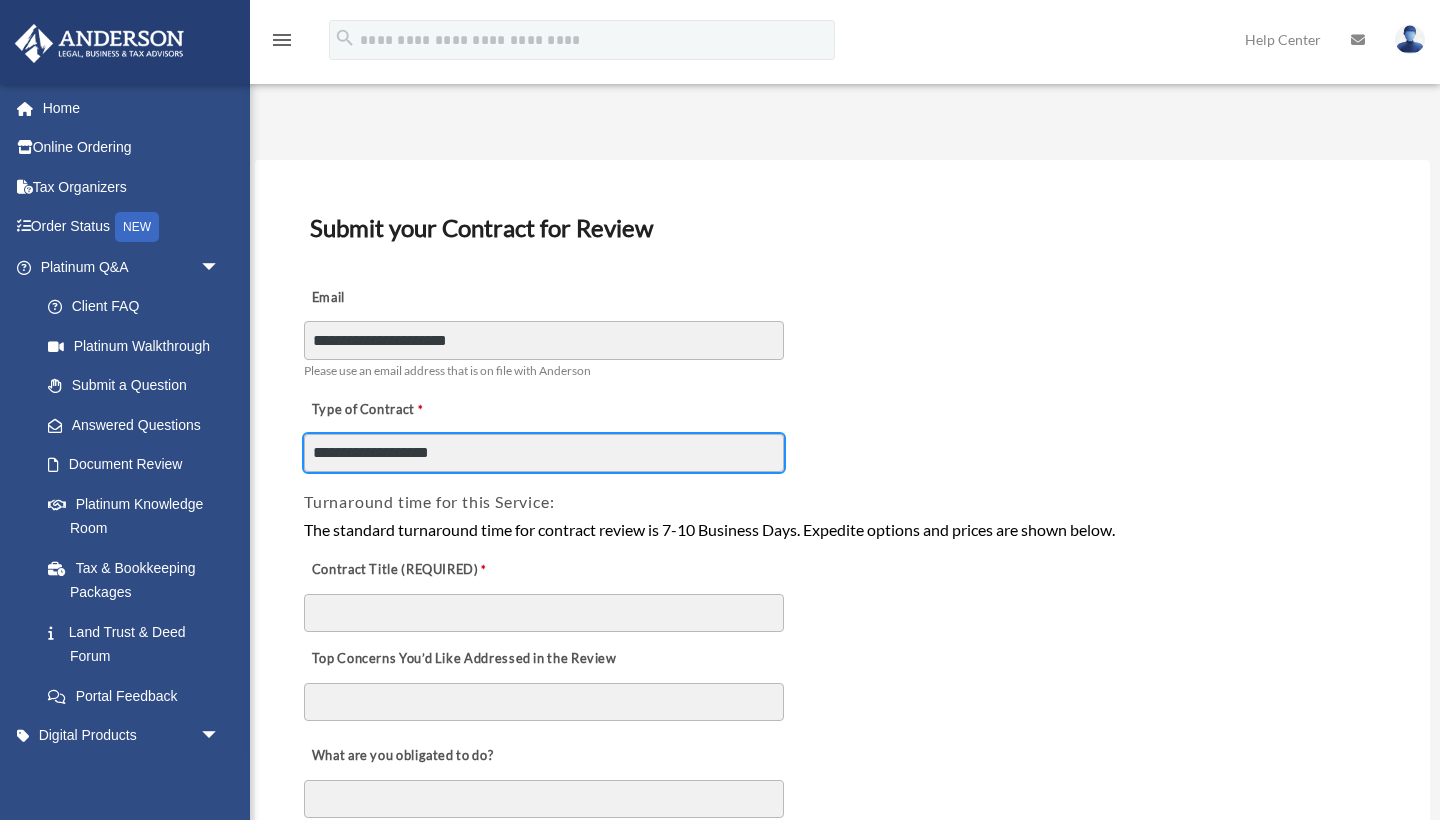 type on "**********" 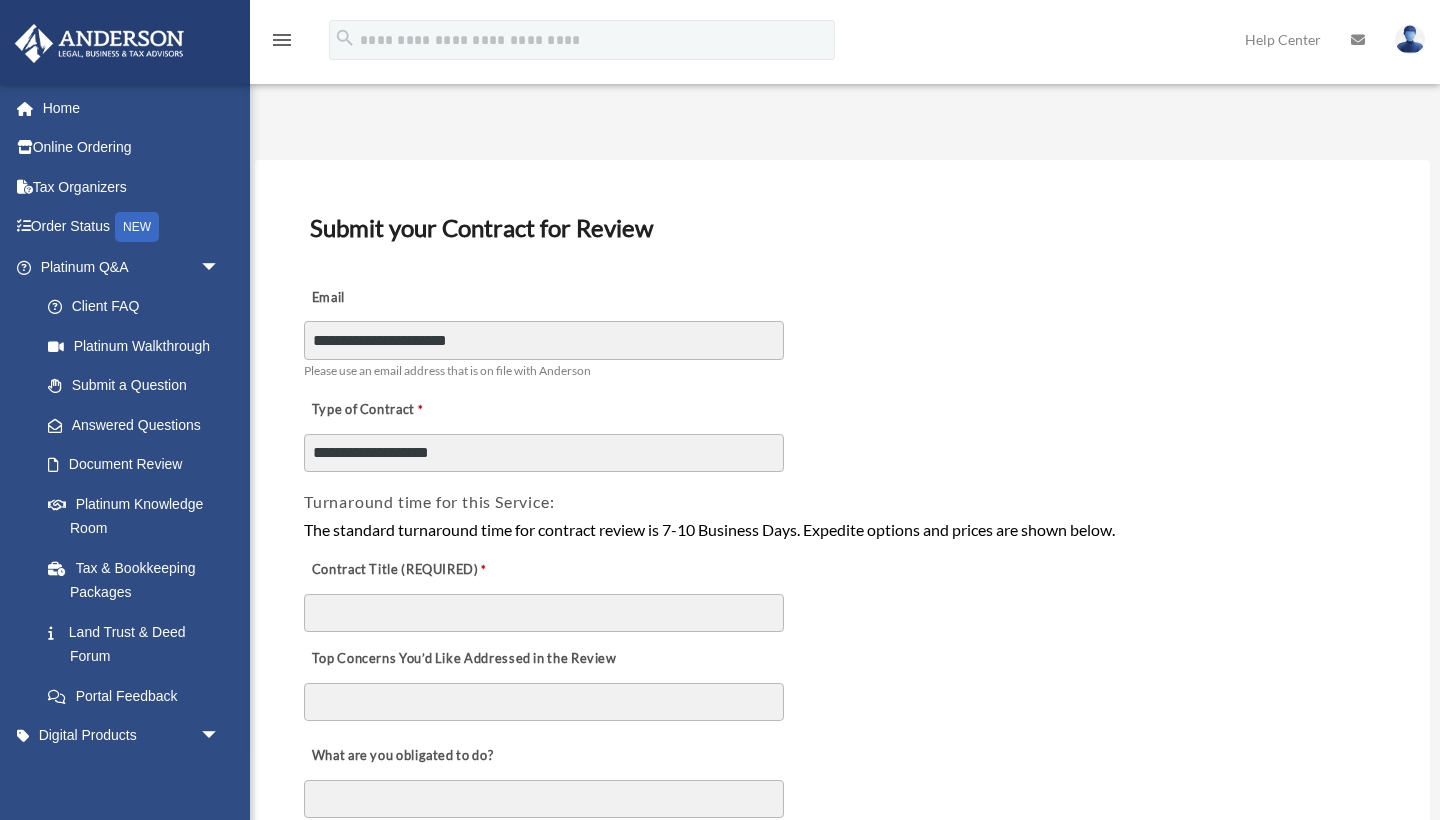 click on "**********" at bounding box center (842, 429) 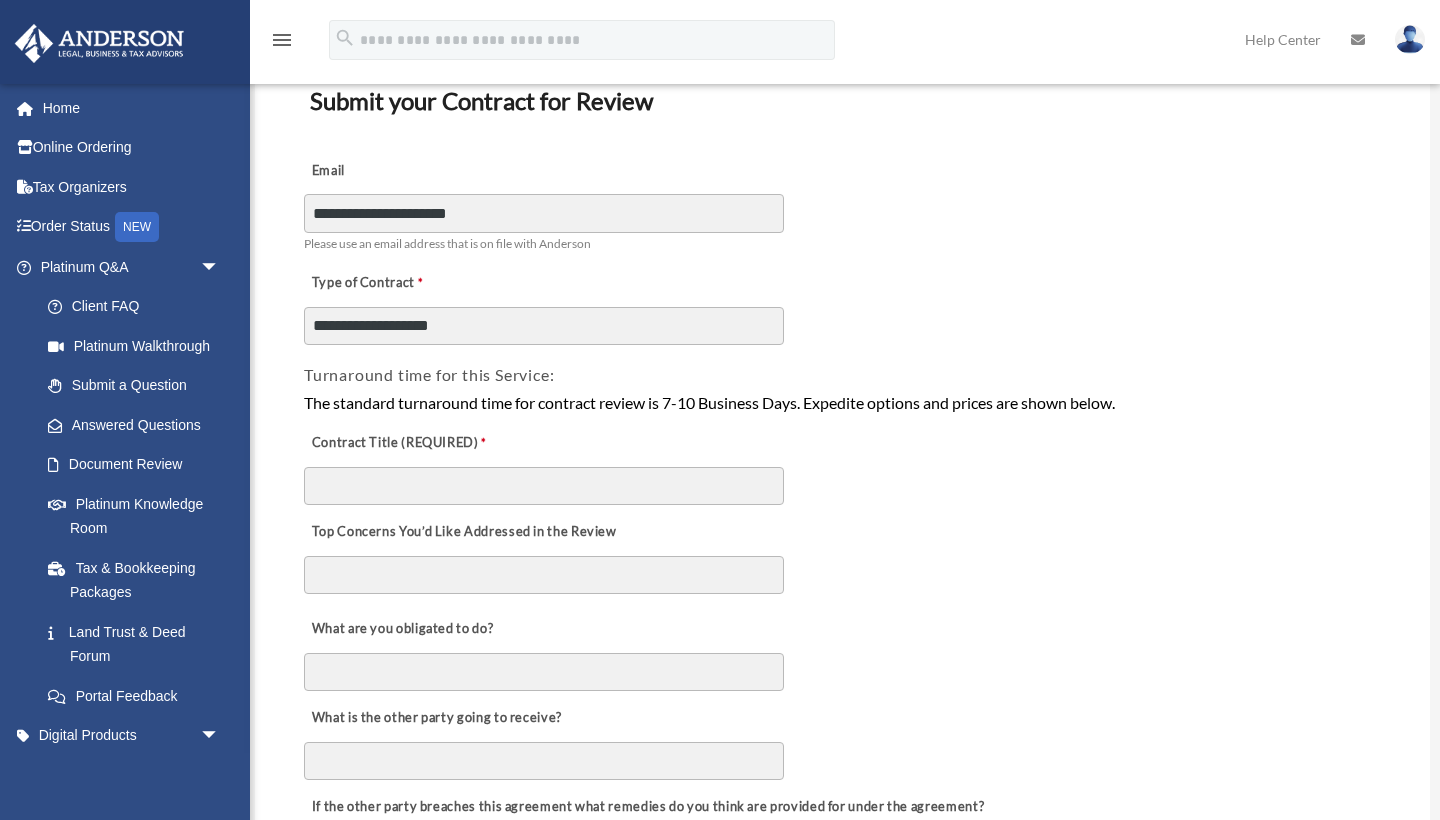 scroll, scrollTop: 211, scrollLeft: 0, axis: vertical 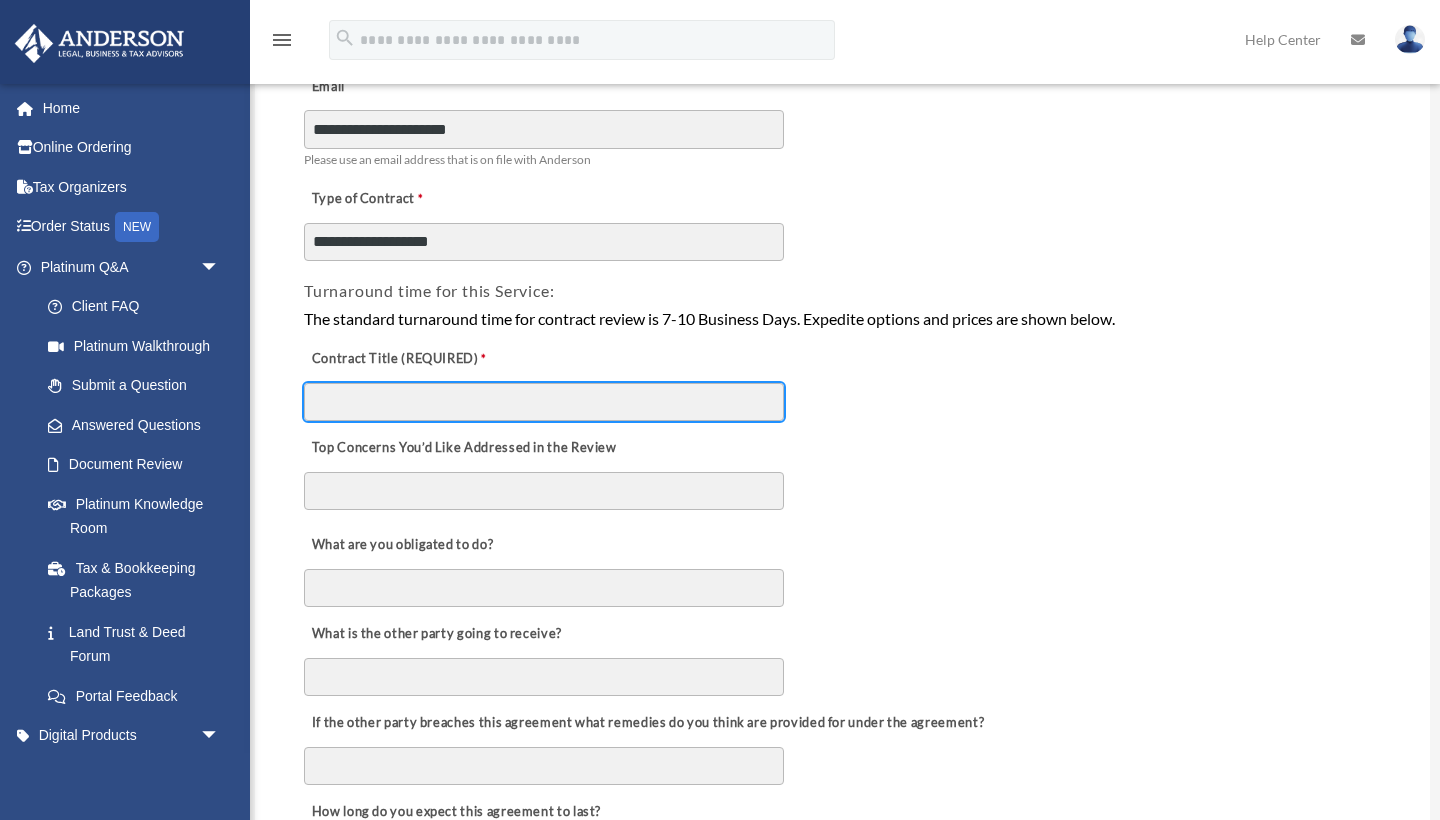 click on "Contract Title (REQUIRED)" at bounding box center [544, 402] 